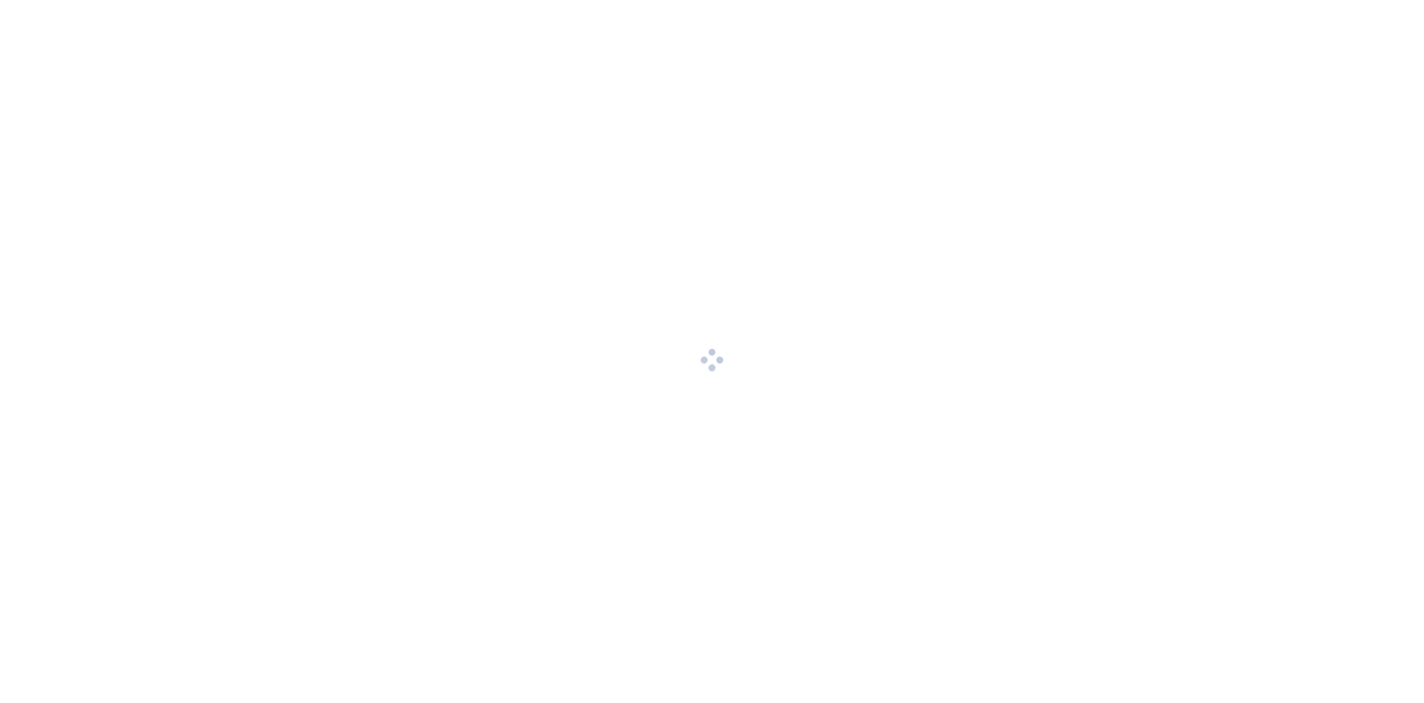 scroll, scrollTop: 0, scrollLeft: 0, axis: both 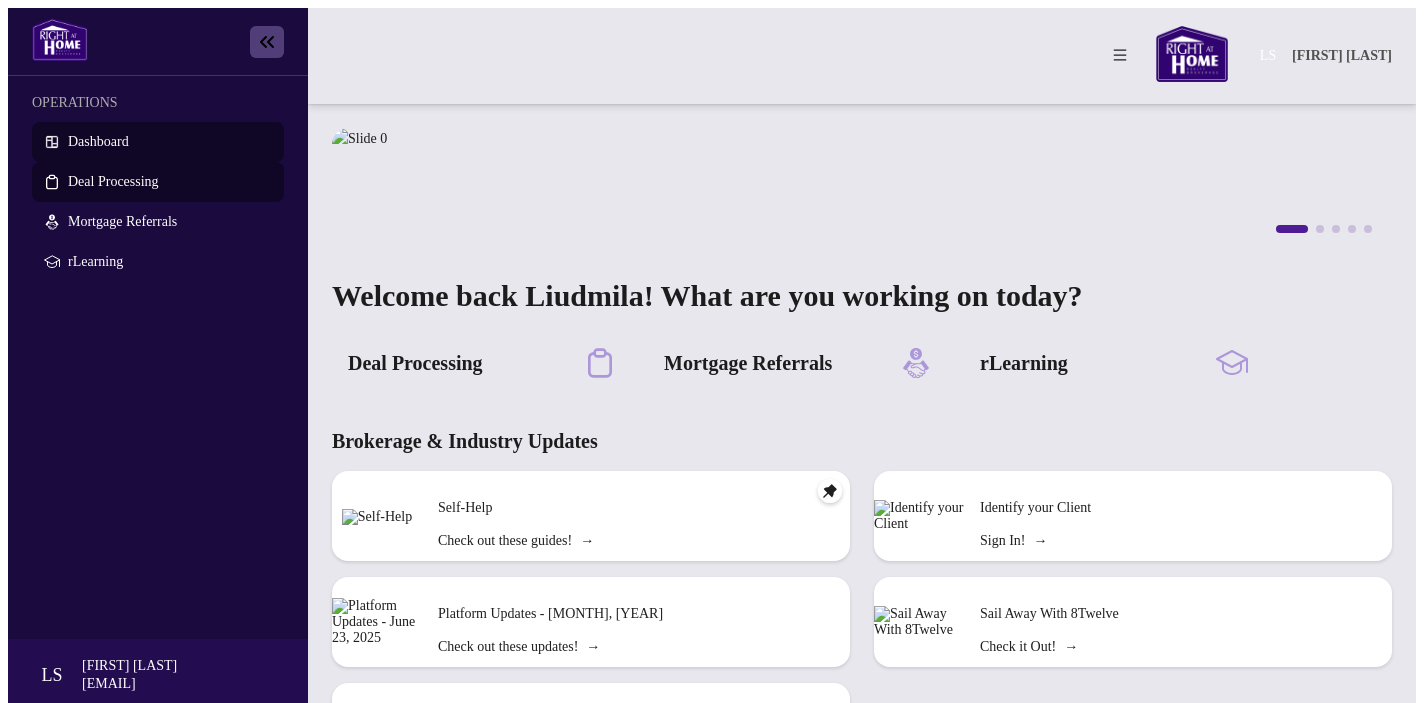 click on "Deal Processing" at bounding box center (113, 181) 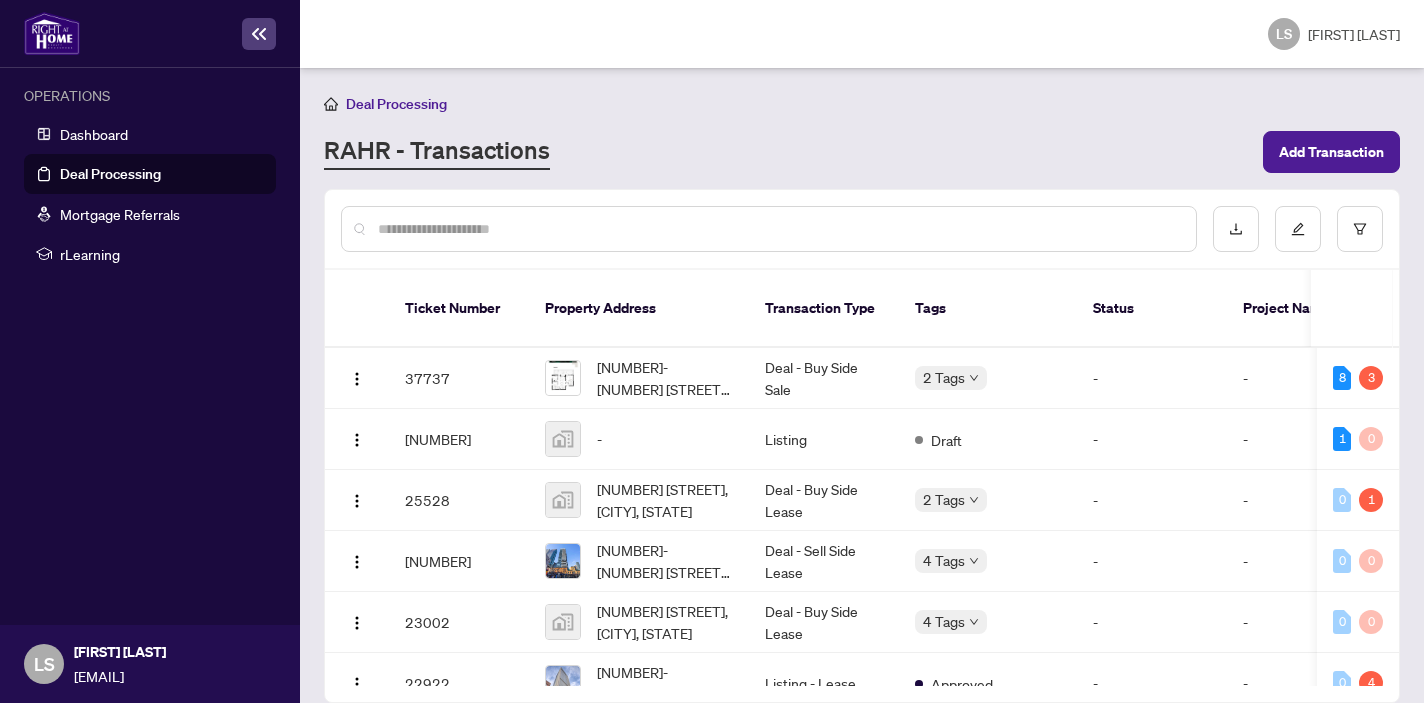 scroll, scrollTop: 0, scrollLeft: 417, axis: horizontal 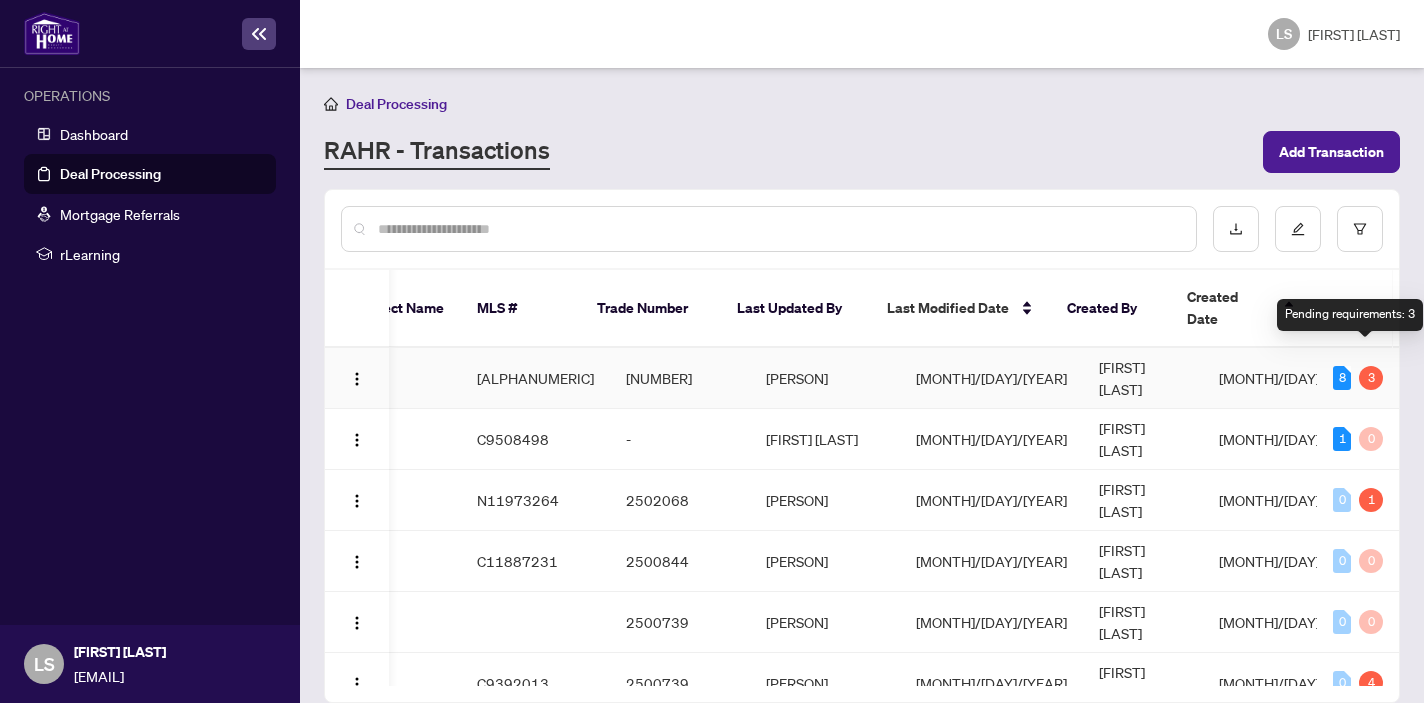 click on "3" at bounding box center [1371, 378] 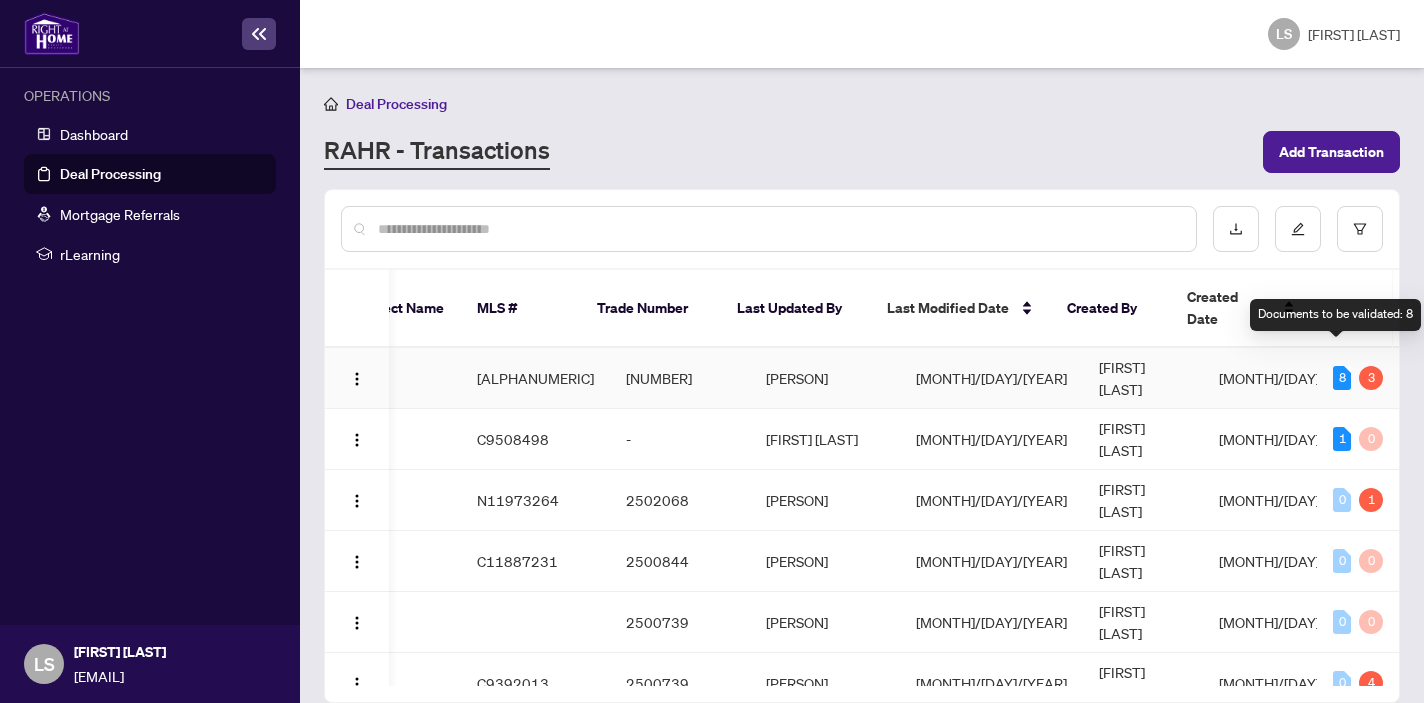 click on "8" at bounding box center [1342, 378] 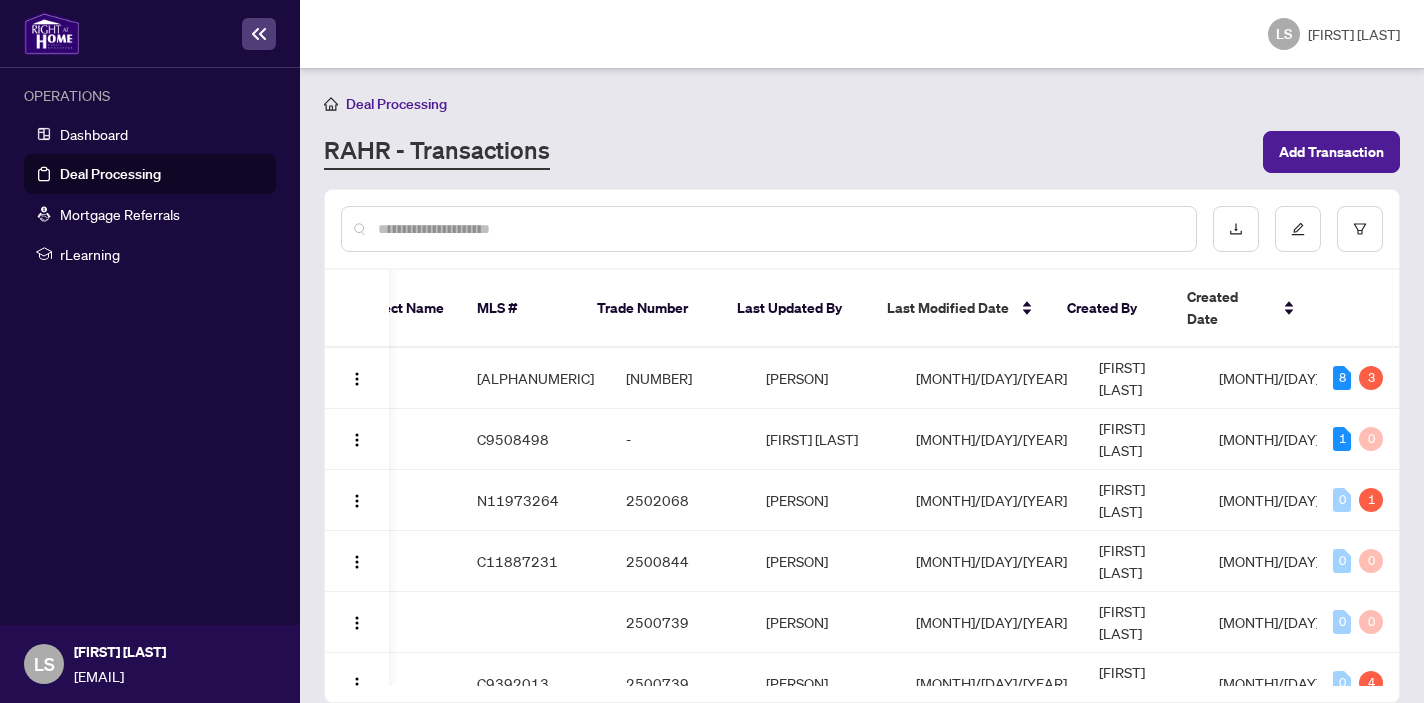 scroll, scrollTop: 0, scrollLeft: 441, axis: horizontal 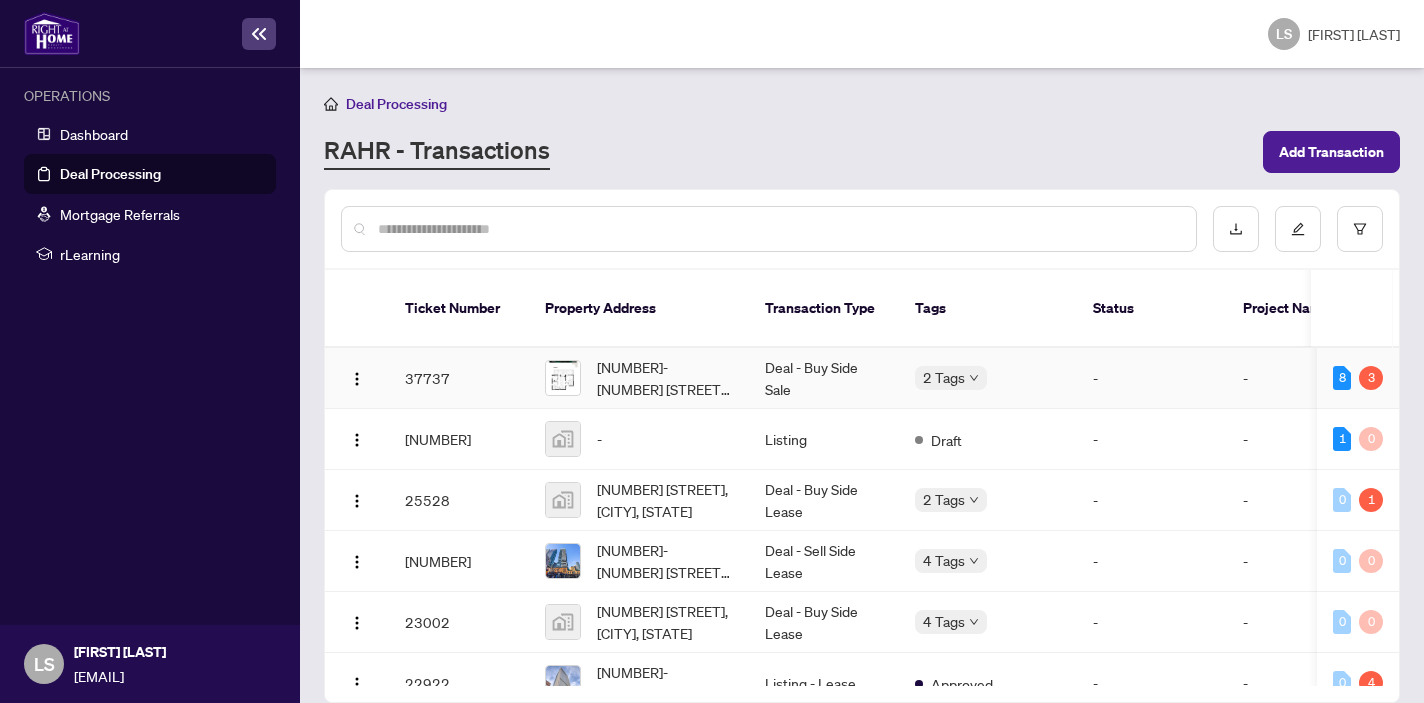 click on "37737" at bounding box center (459, 378) 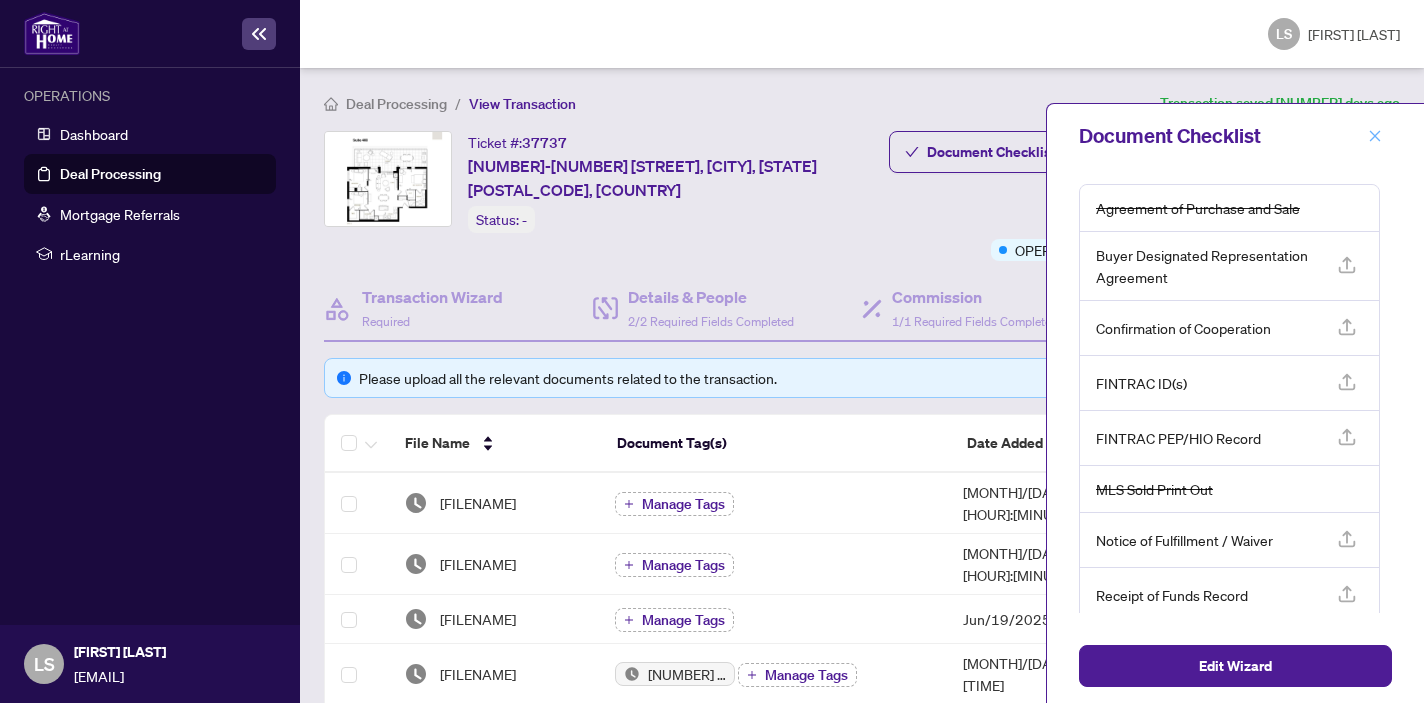 click at bounding box center (1375, 136) 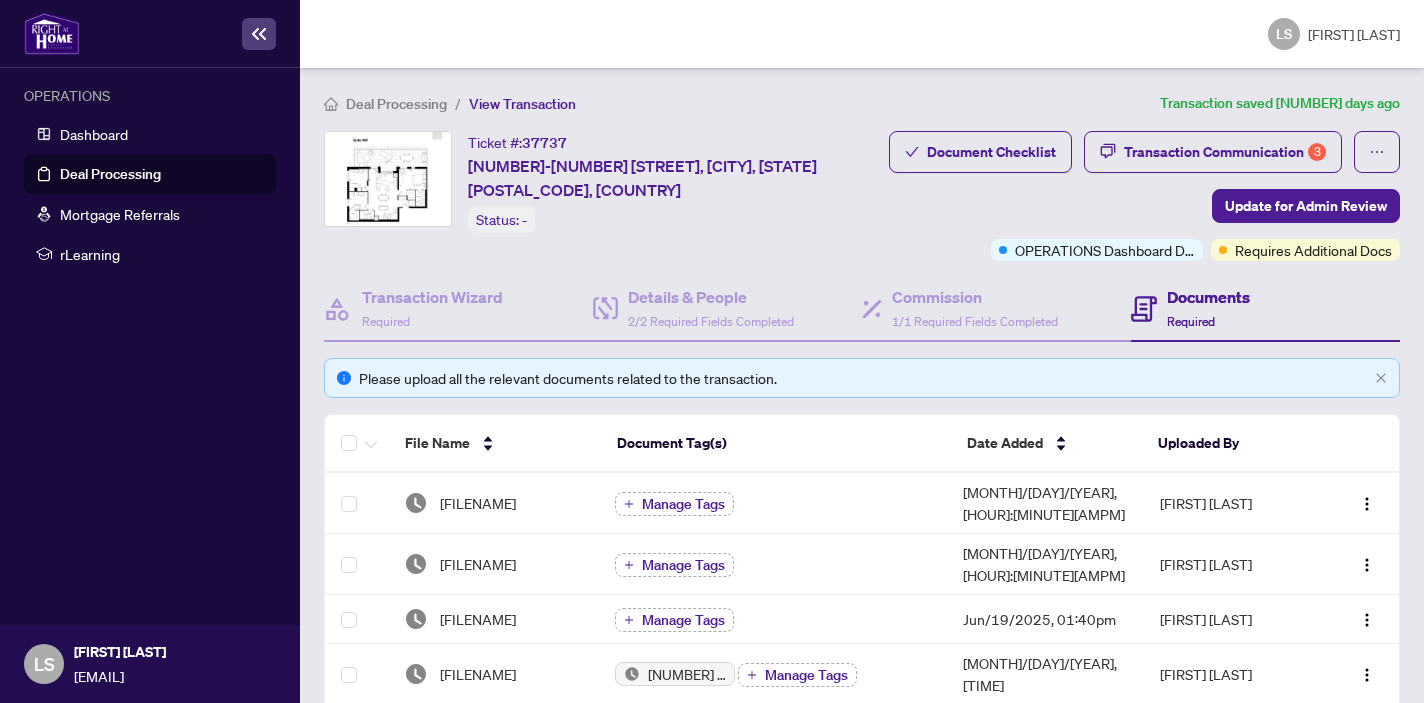 click on "Ticket #: [NUMBER] [STREET], [CITY], [STATE] [POSTAL_CODE], [COUNTRY] Status: - Update for Admin Review" at bounding box center [602, 196] 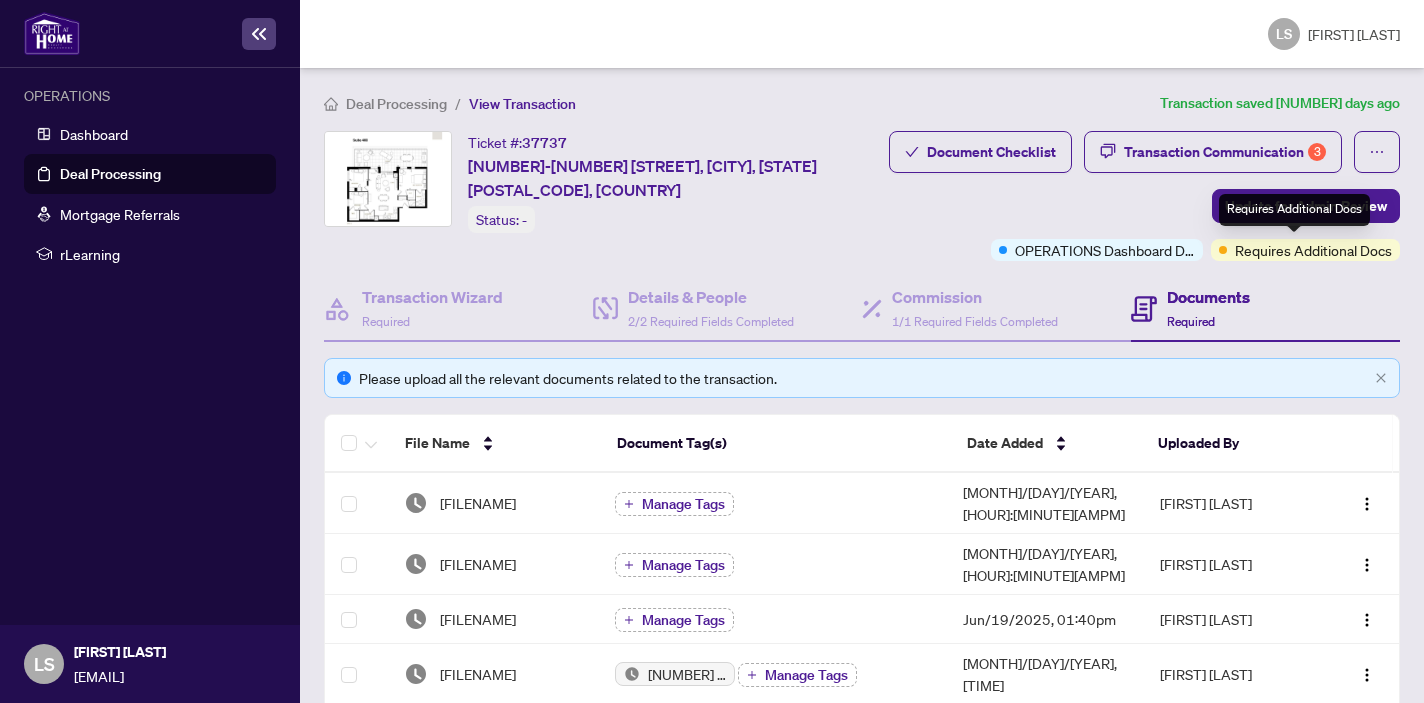 click on "Requires Additional Docs" at bounding box center [1313, 250] 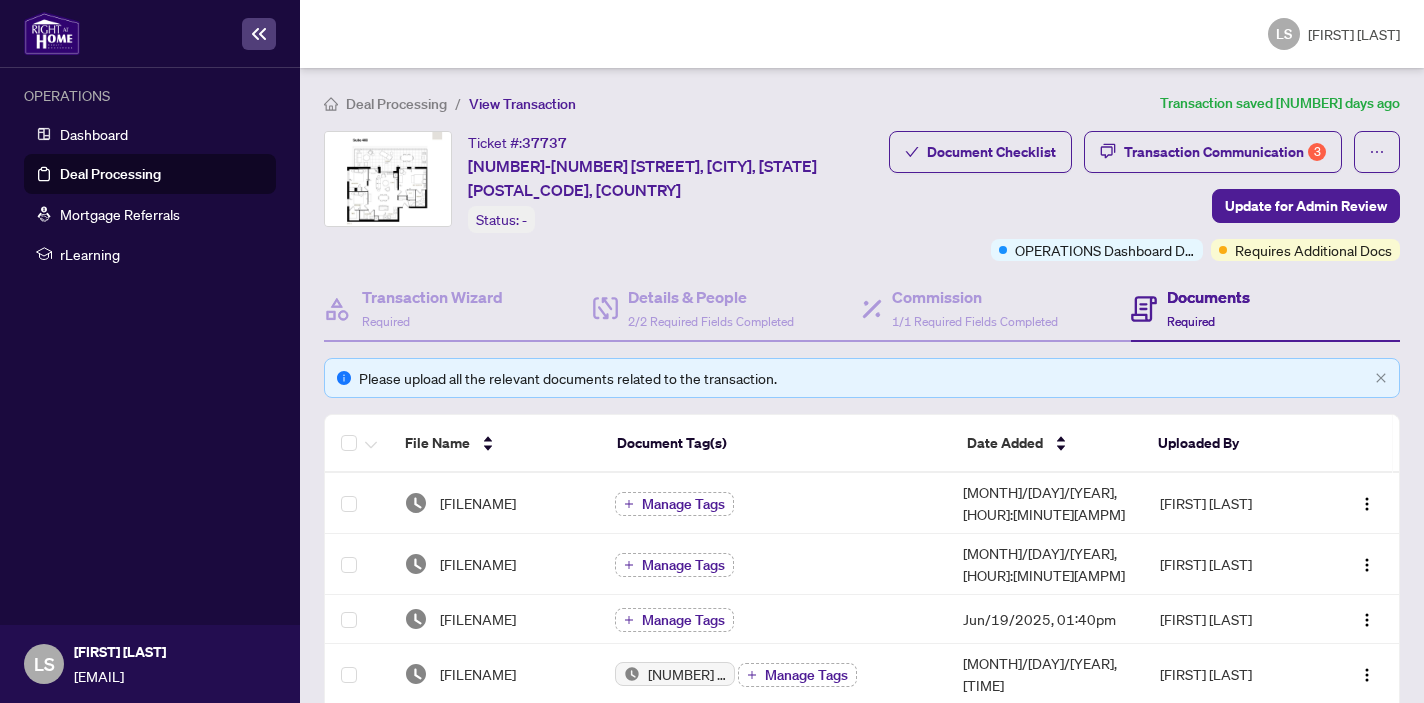 click on "Document Checklist Transaction Communication 3 Update for Admin Review Submitted for Review Requires Additional Docs" at bounding box center [1144, 196] 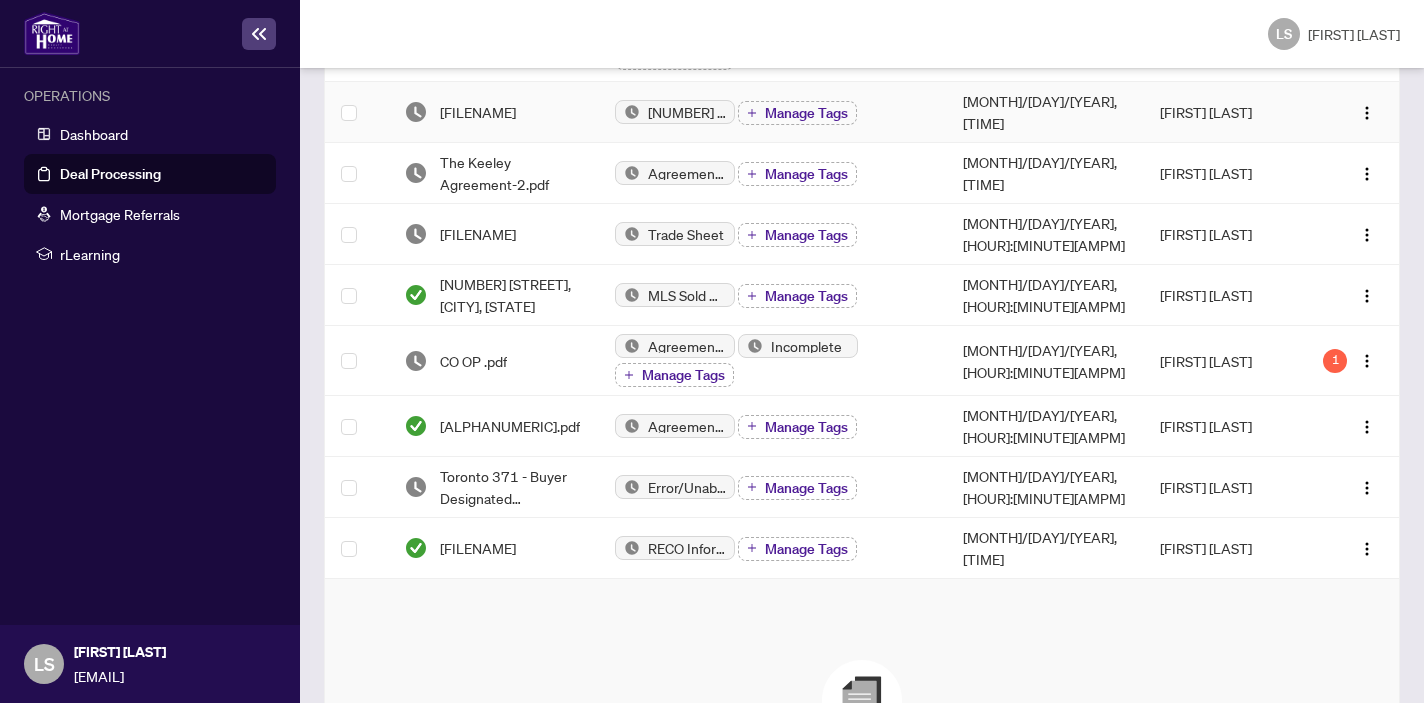 scroll, scrollTop: 563, scrollLeft: 0, axis: vertical 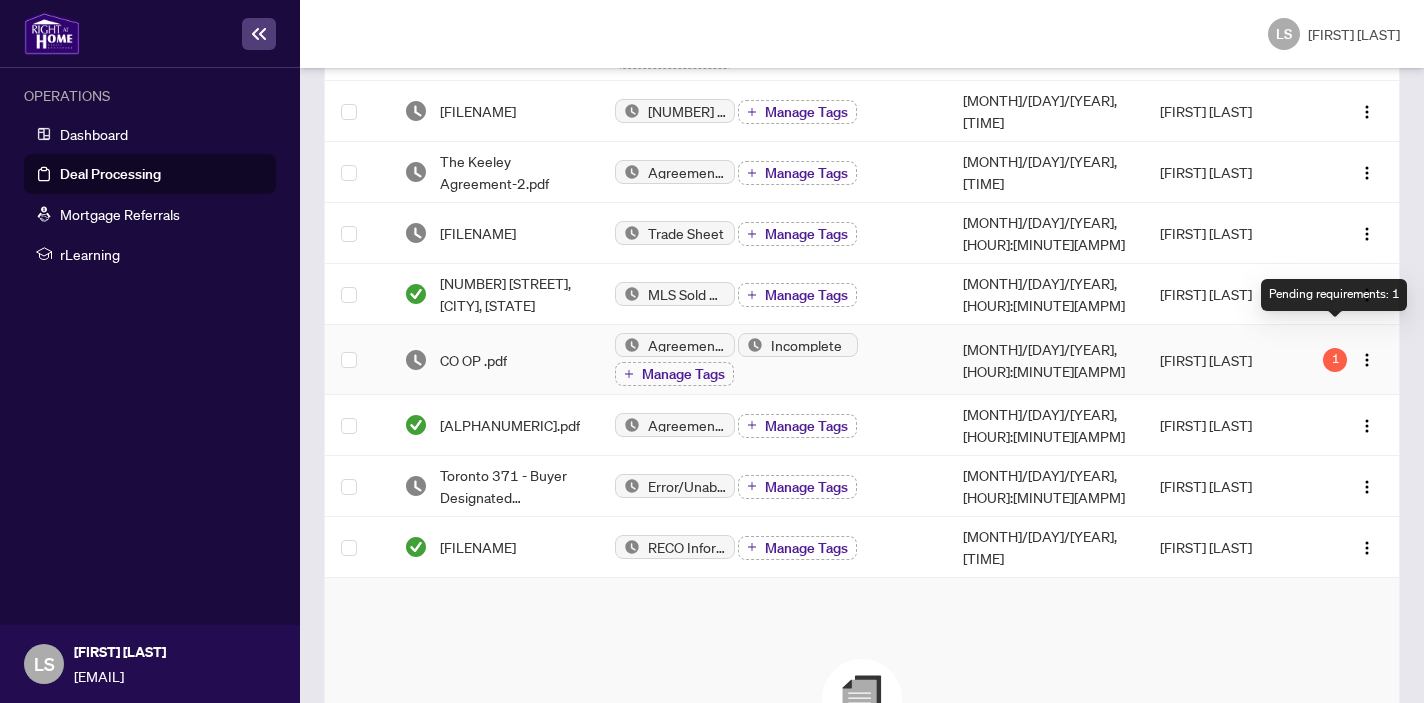 click on "1" at bounding box center (1335, 360) 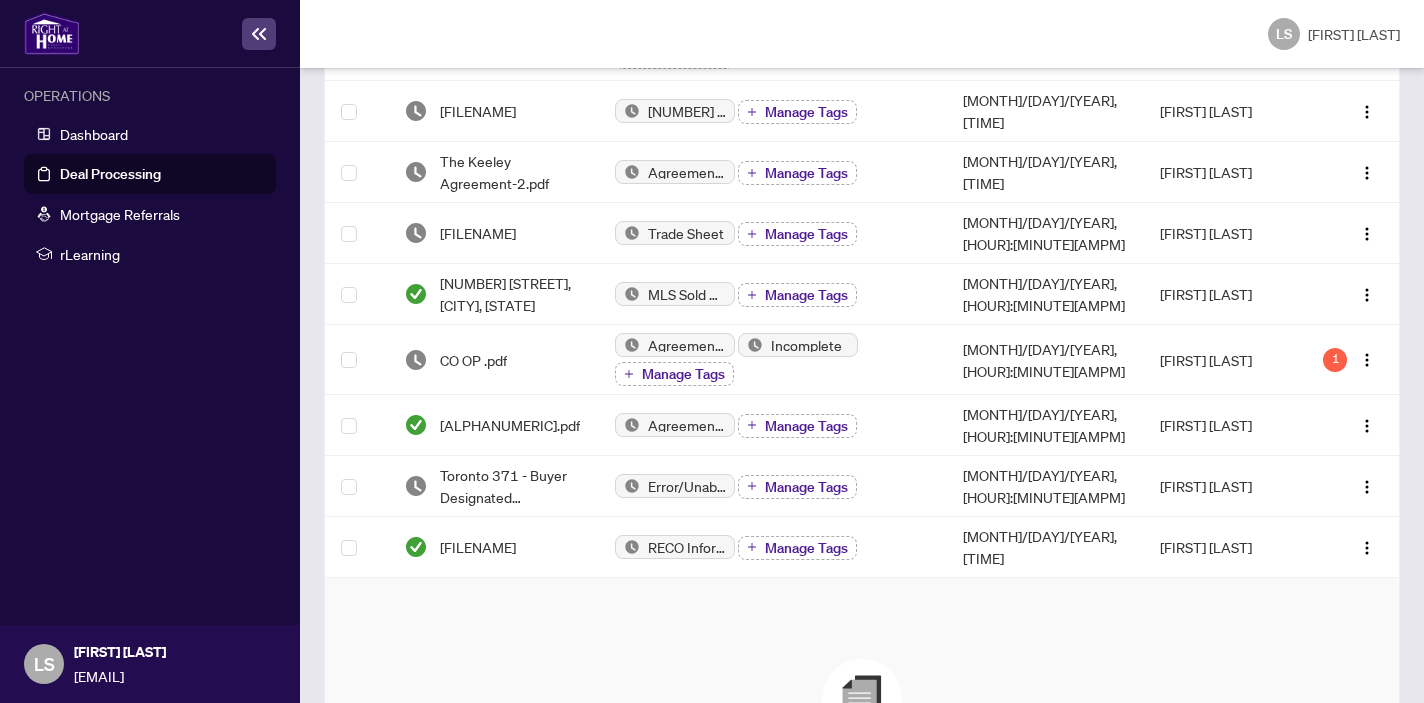 scroll, scrollTop: 0, scrollLeft: 0, axis: both 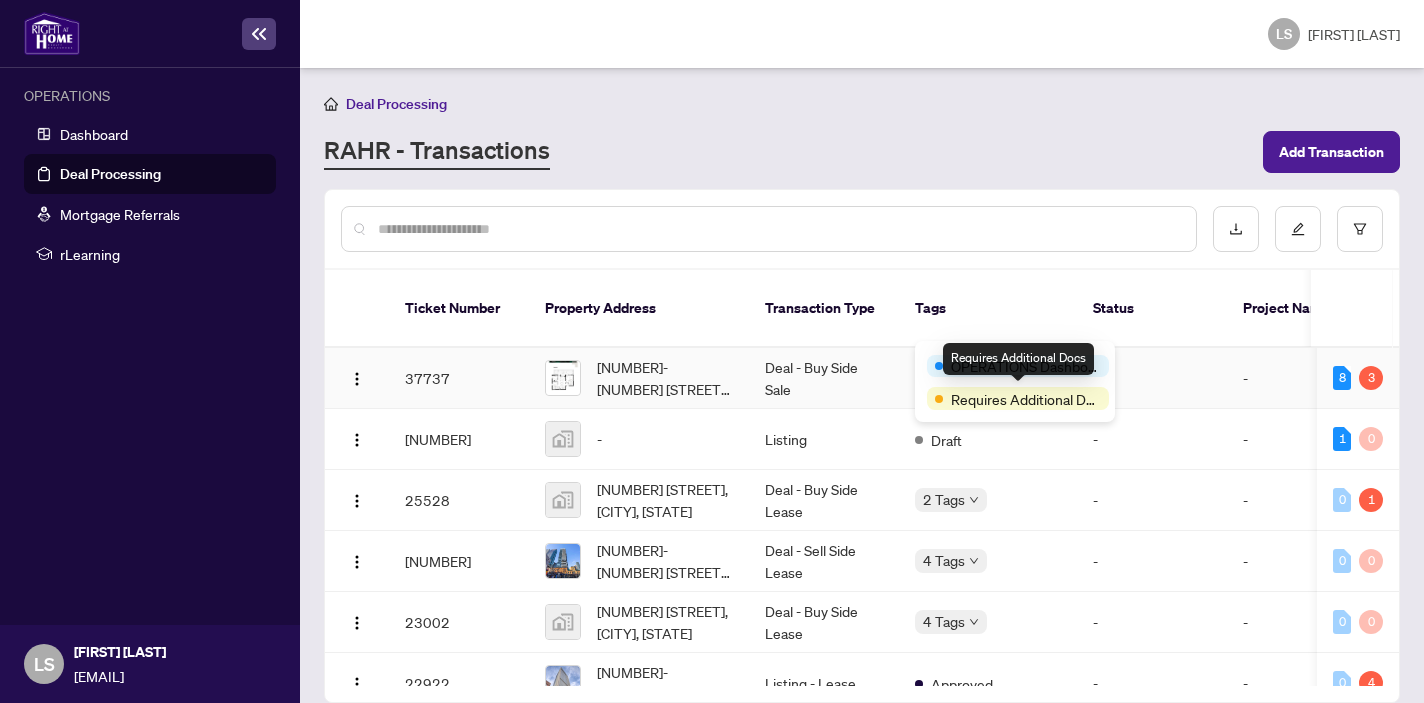 click on "Requires Additional Docs" at bounding box center (1026, 399) 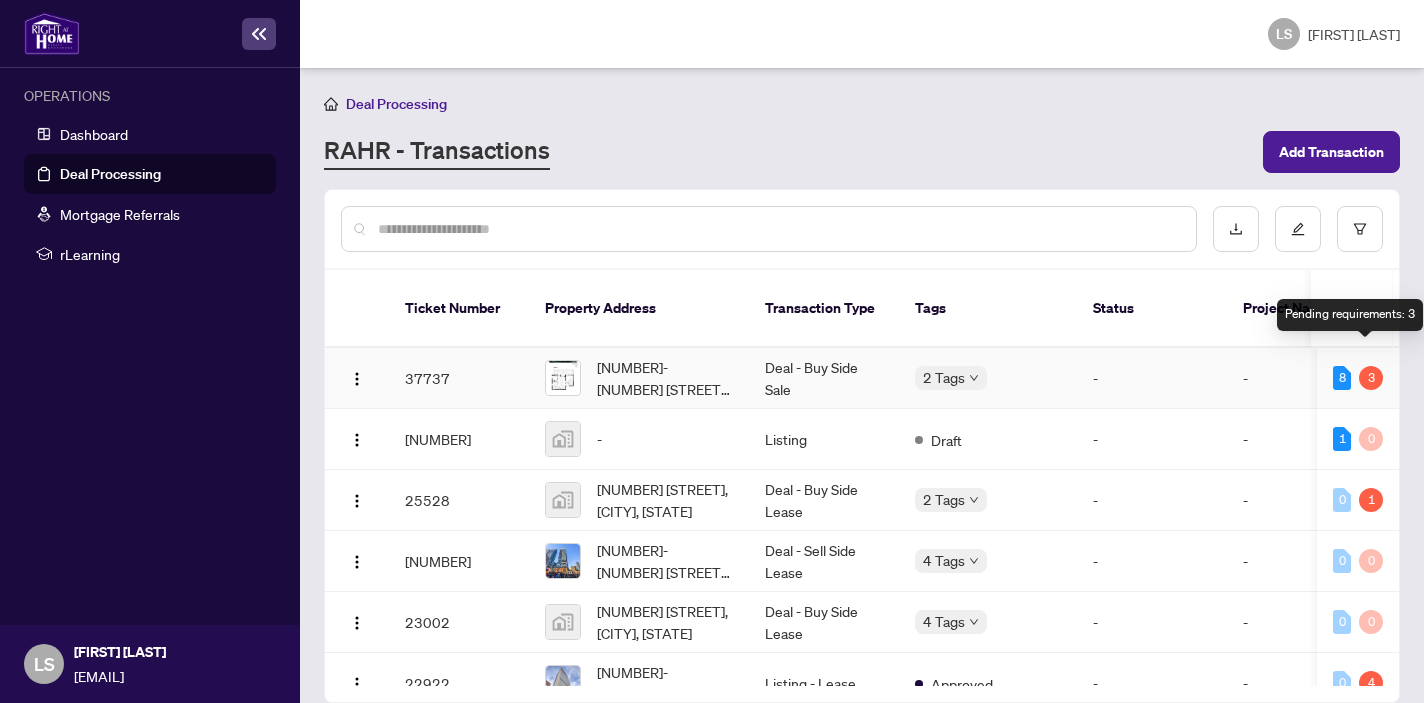 click on "3" at bounding box center [1371, 378] 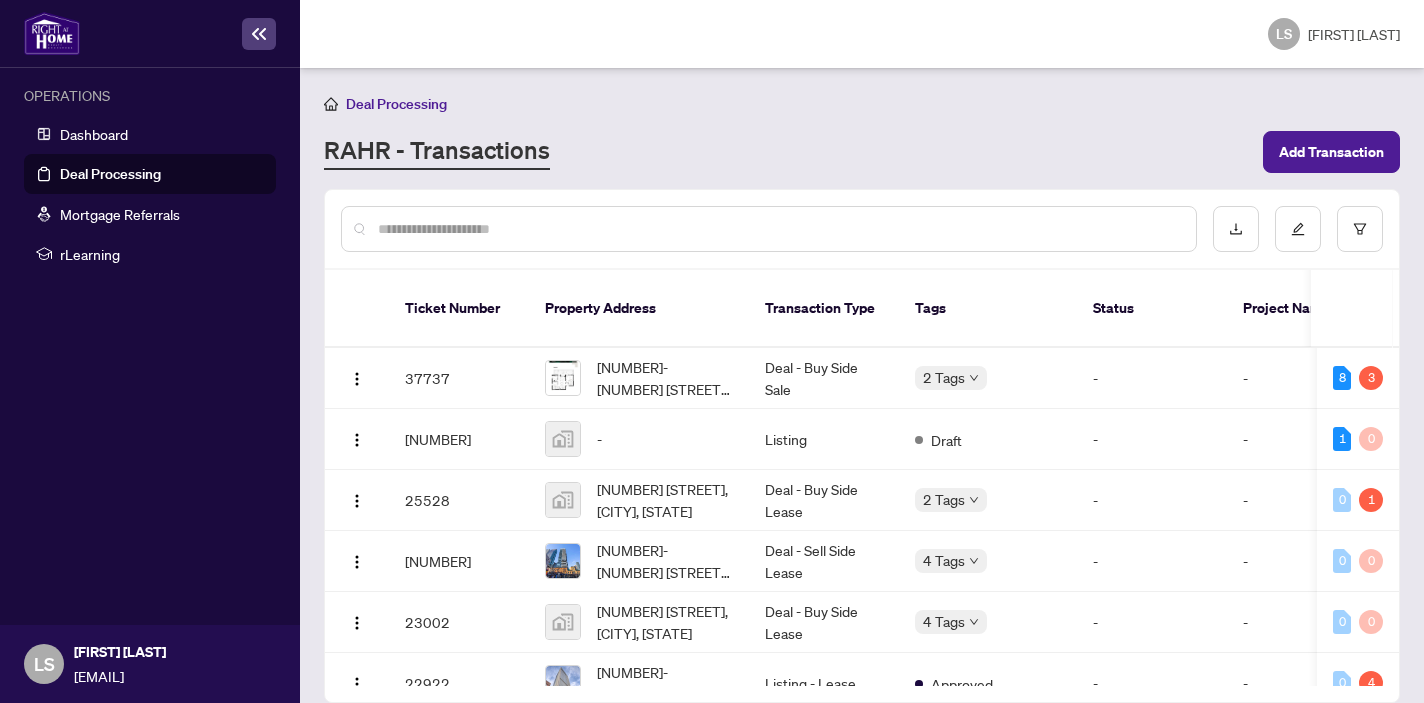 scroll, scrollTop: 0, scrollLeft: 697, axis: horizontal 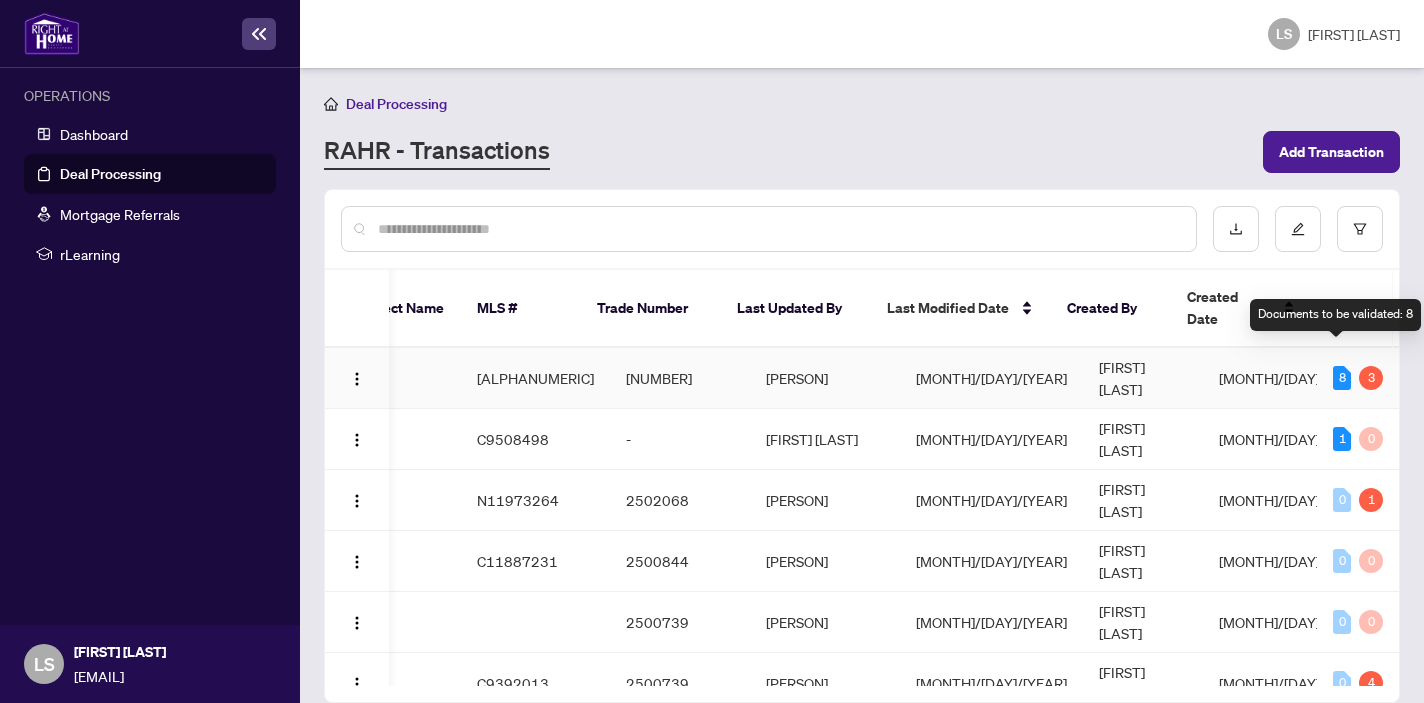 click on "8" at bounding box center (1342, 378) 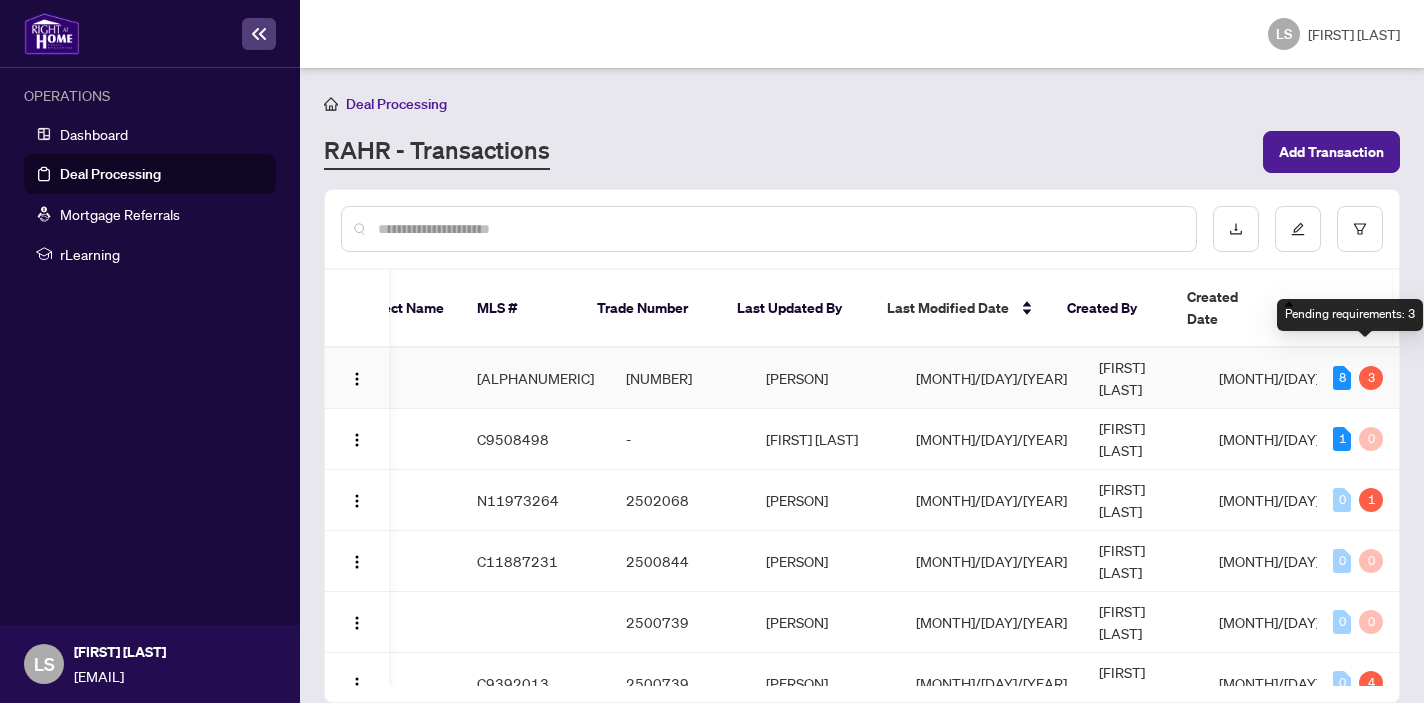 click on "3" at bounding box center (1371, 378) 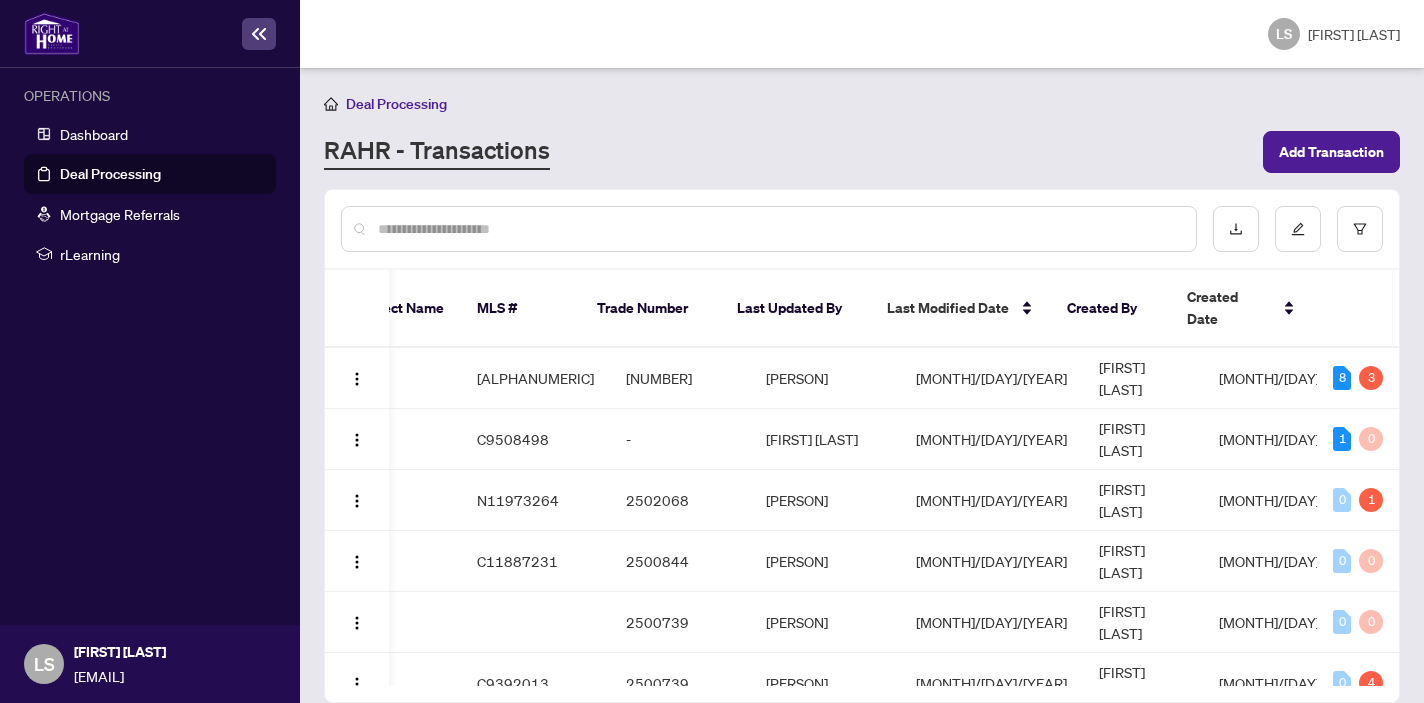 click at bounding box center [259, 34] 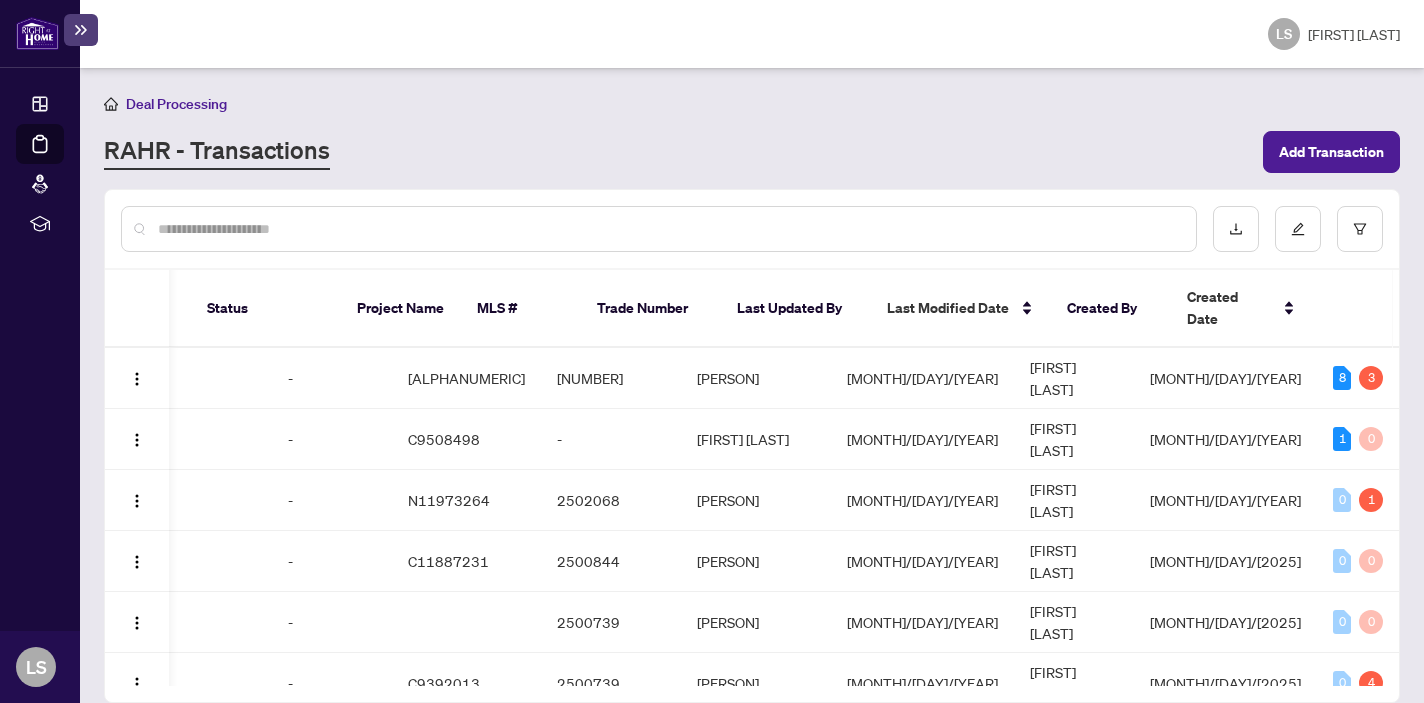 scroll, scrollTop: 0, scrollLeft: 666, axis: horizontal 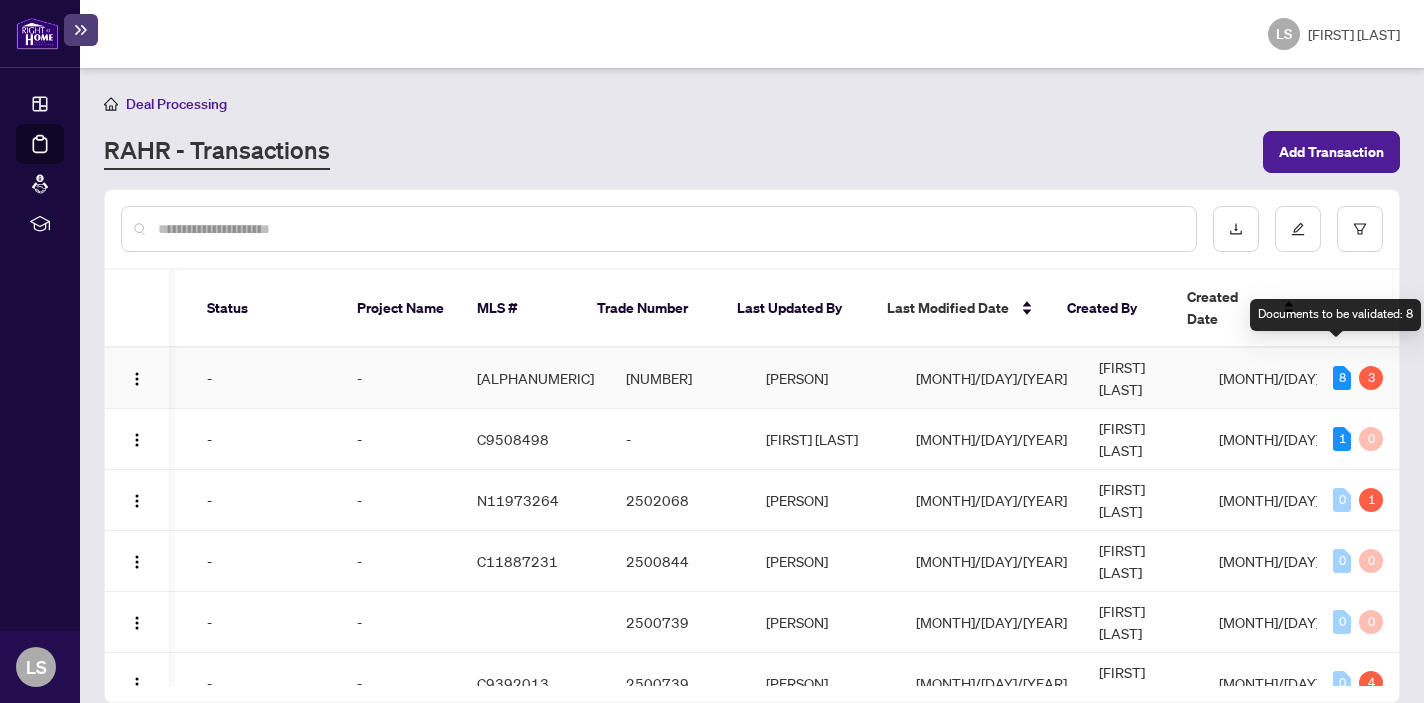 click on "8" at bounding box center [1342, 378] 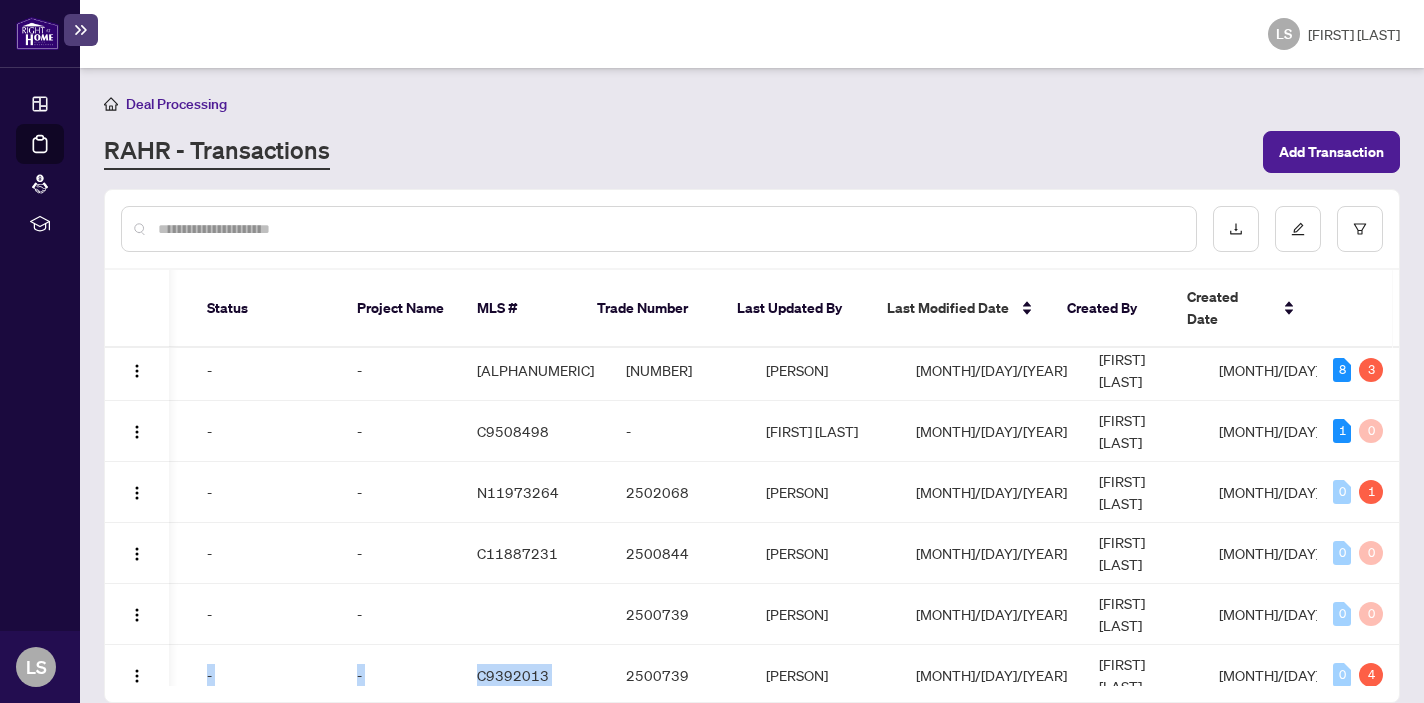 drag, startPoint x: 600, startPoint y: 654, endPoint x: 120, endPoint y: 663, distance: 480.08438 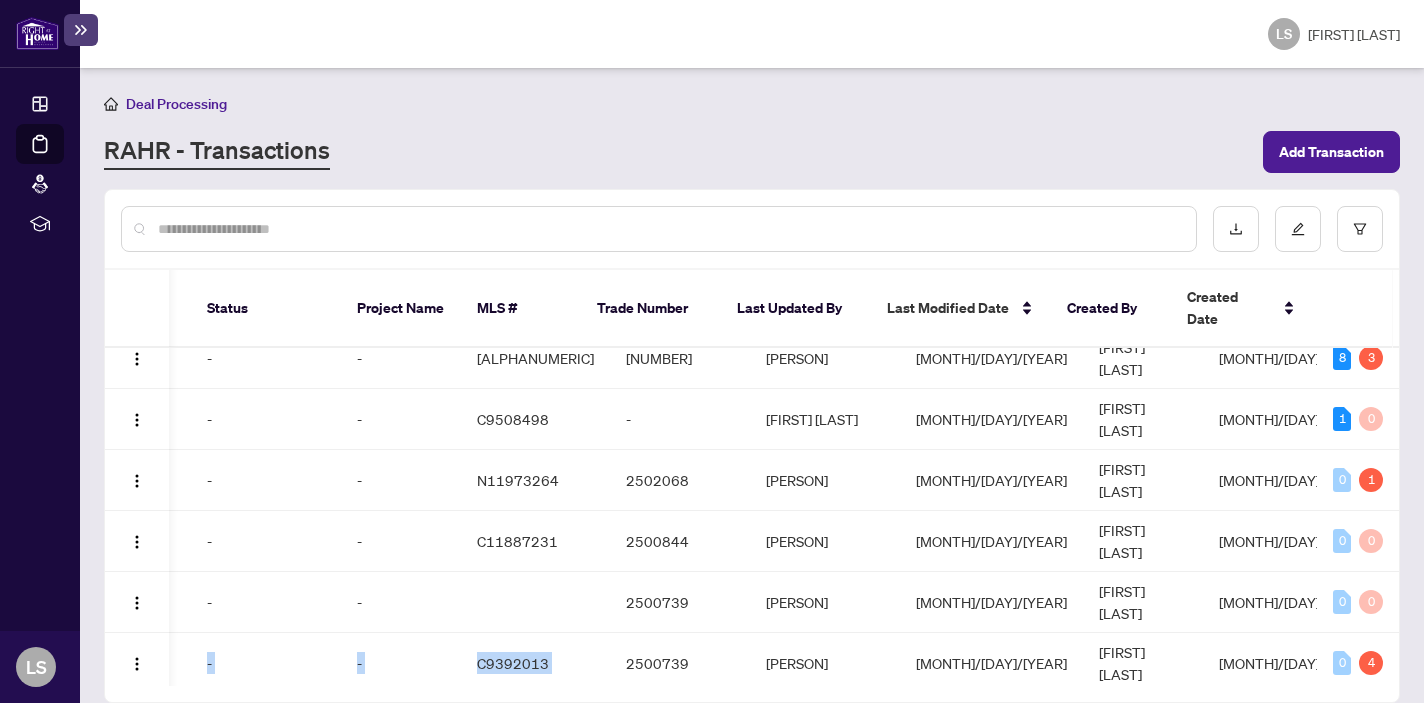 scroll, scrollTop: 20, scrollLeft: 132, axis: both 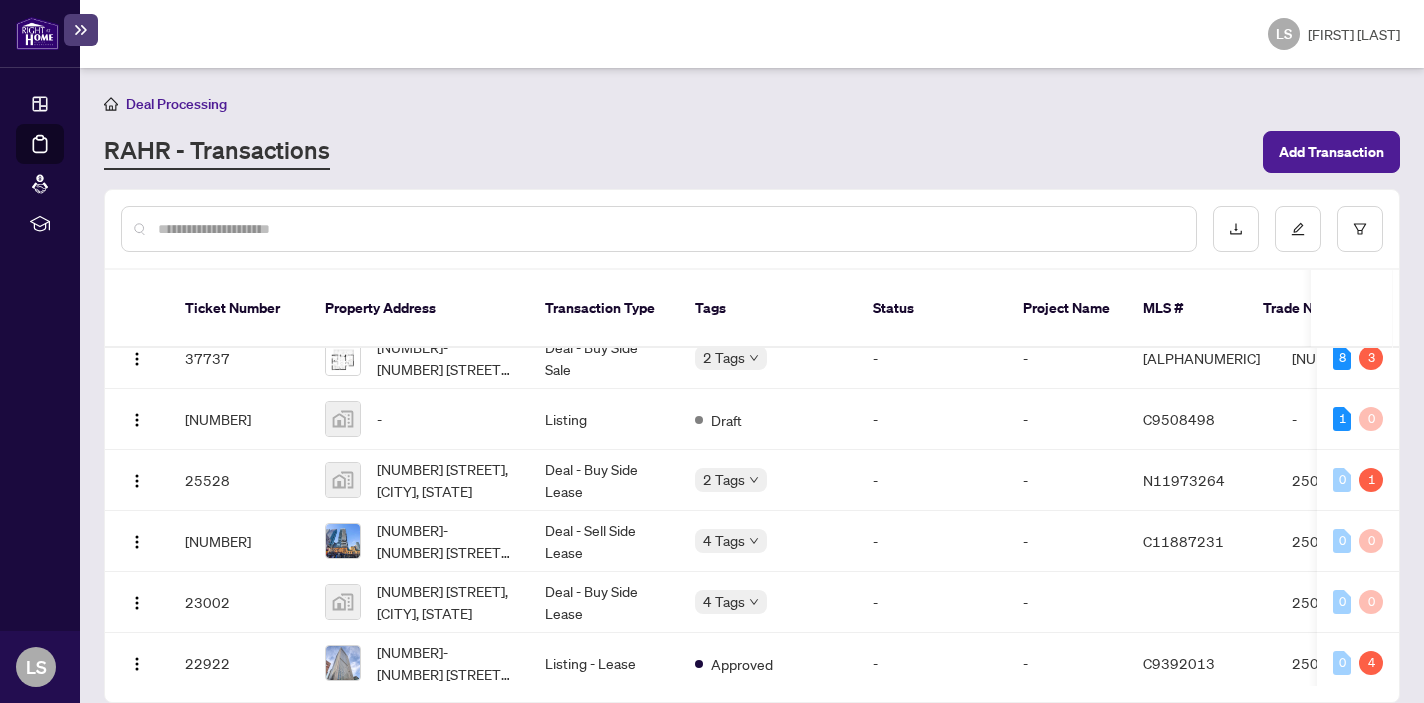 click on "RAHR - Transactions" at bounding box center (677, 152) 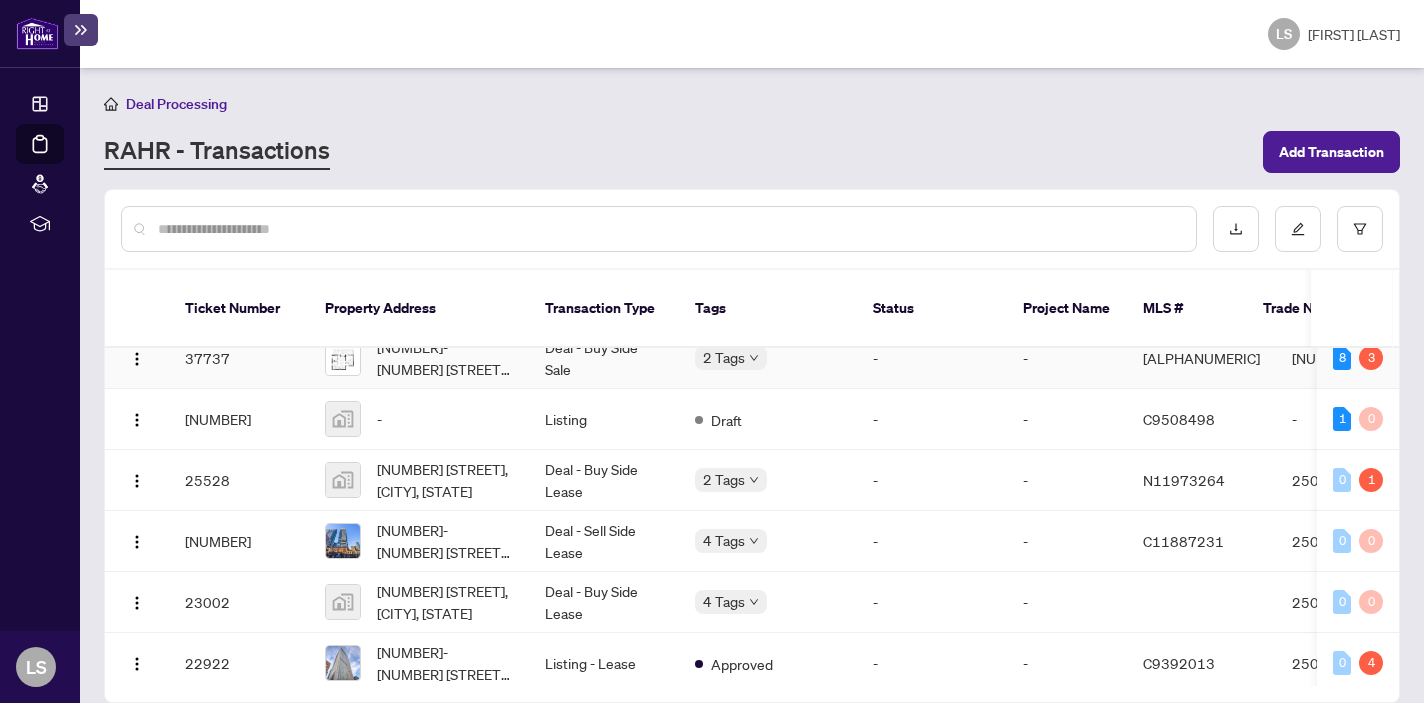 scroll, scrollTop: 0, scrollLeft: 0, axis: both 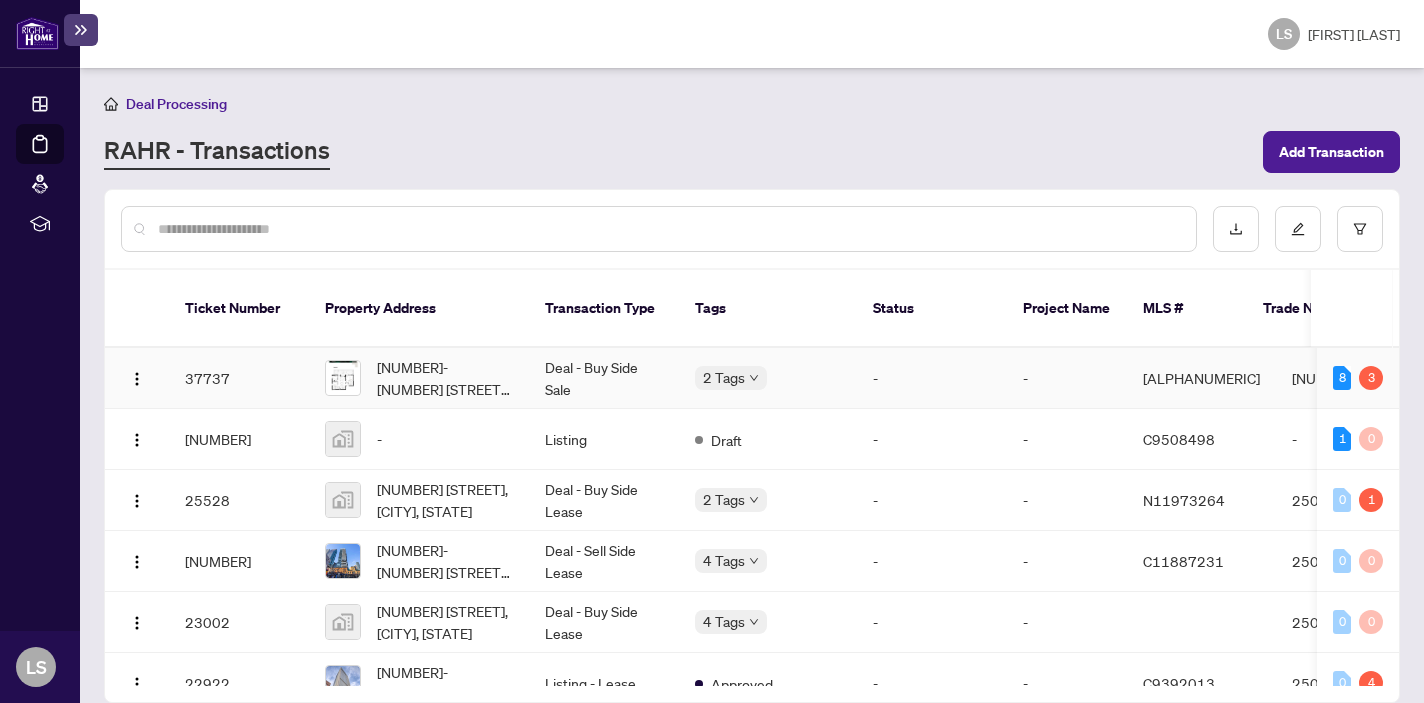 click on "37737" at bounding box center [239, 378] 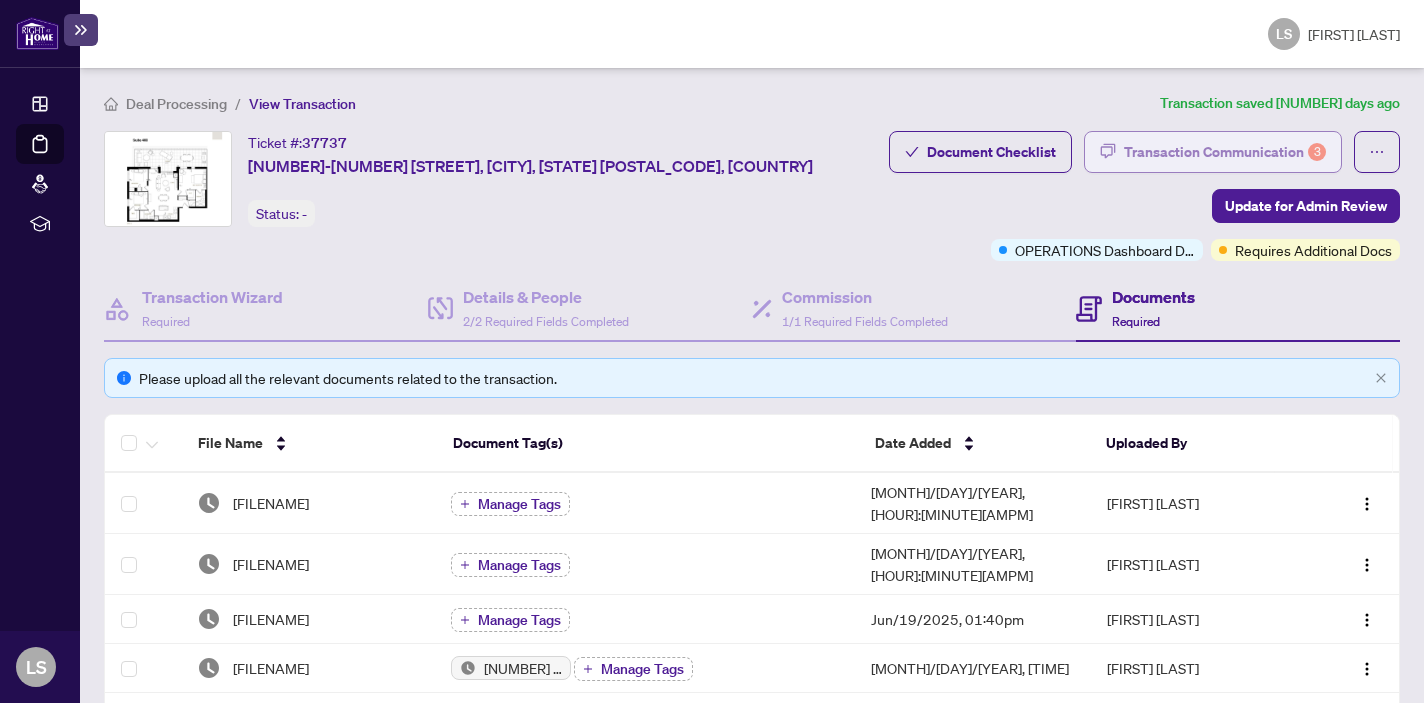 click on "Transaction Communication 3" at bounding box center [1225, 152] 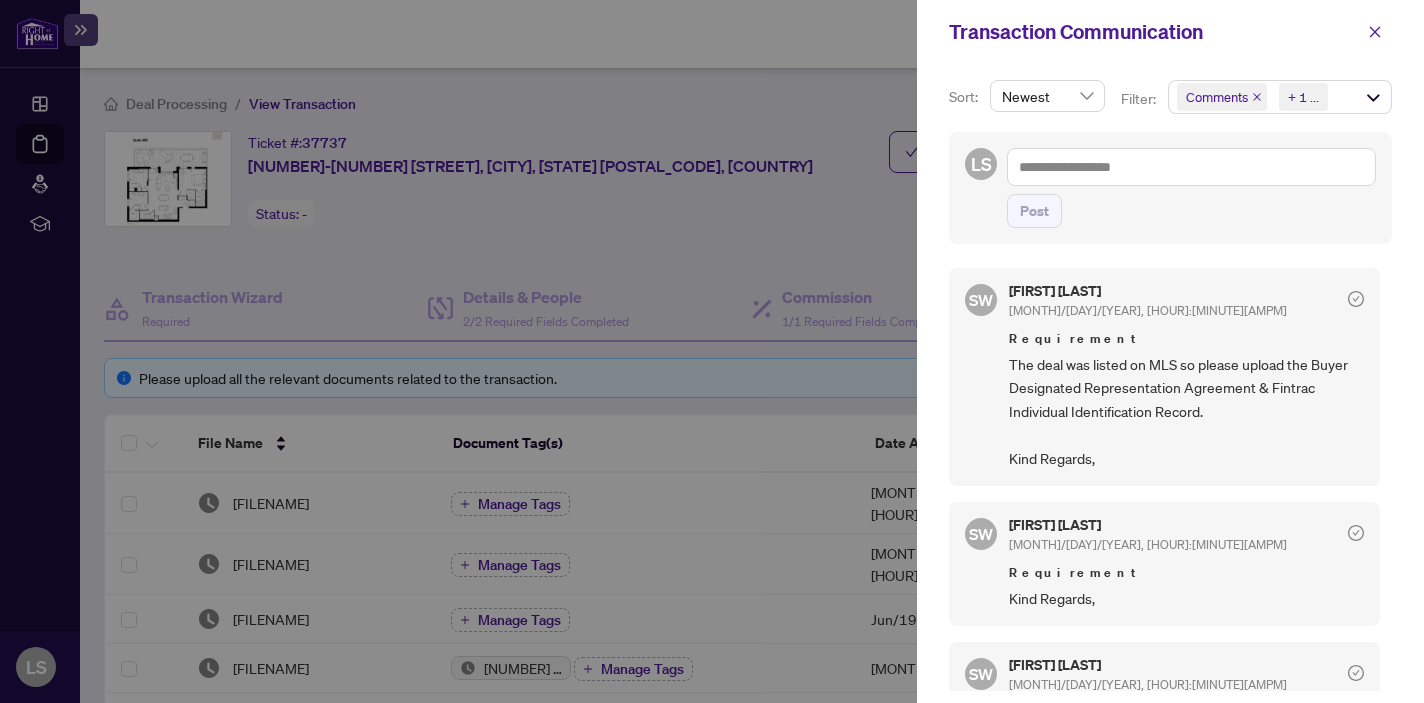 click at bounding box center [712, 351] 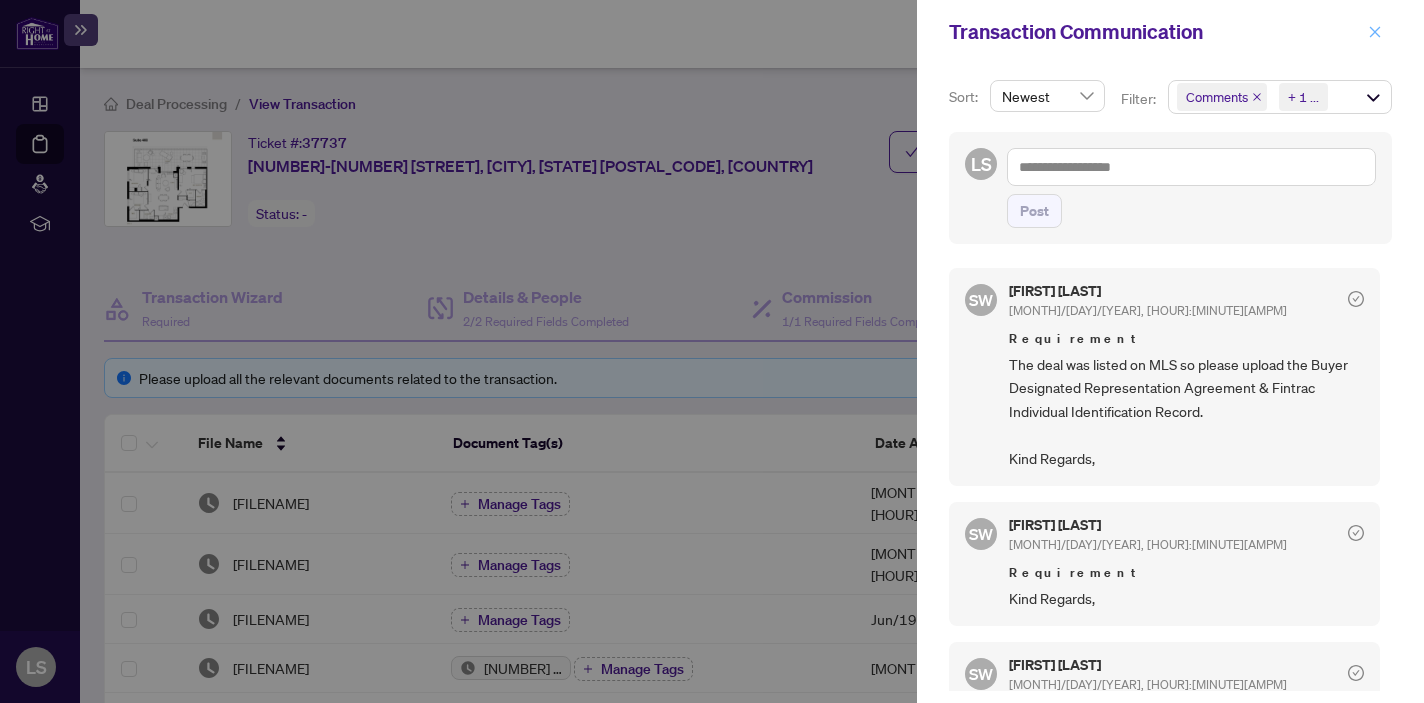 click at bounding box center [1375, 32] 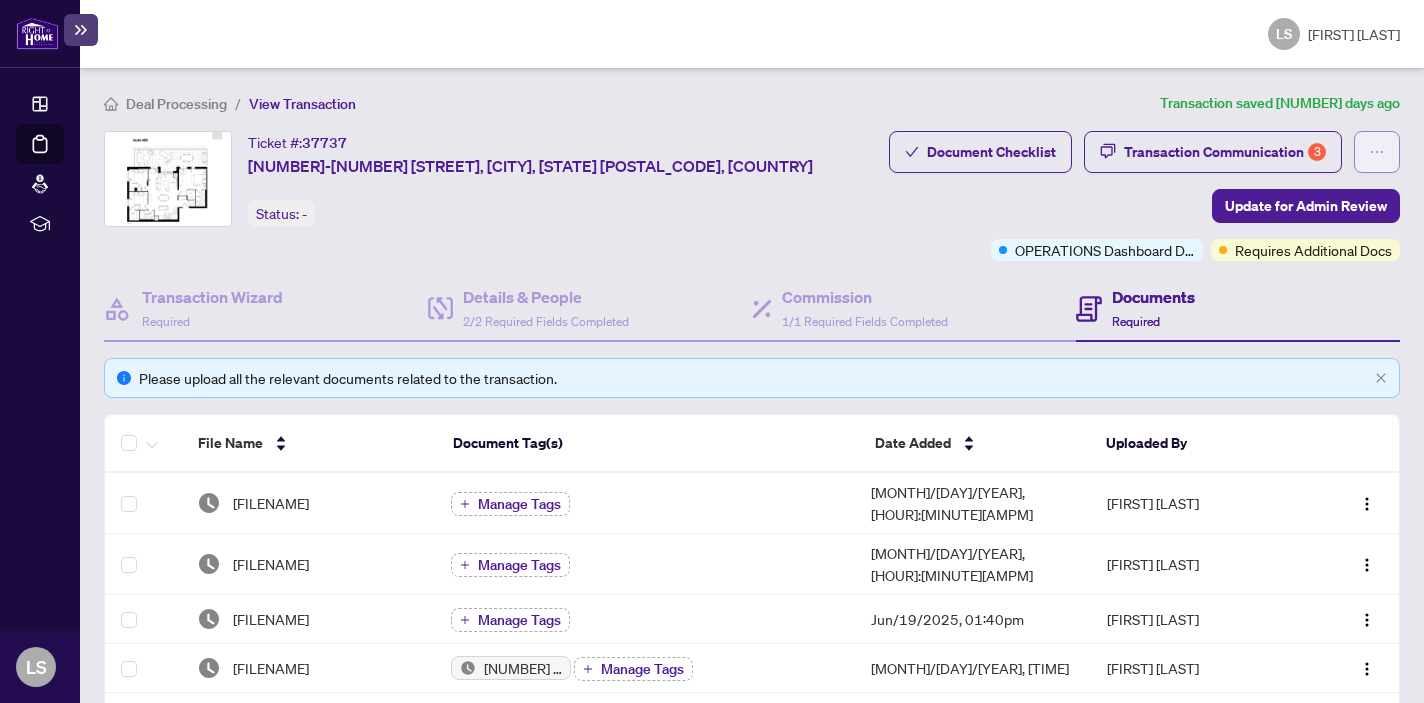 click at bounding box center (1377, 152) 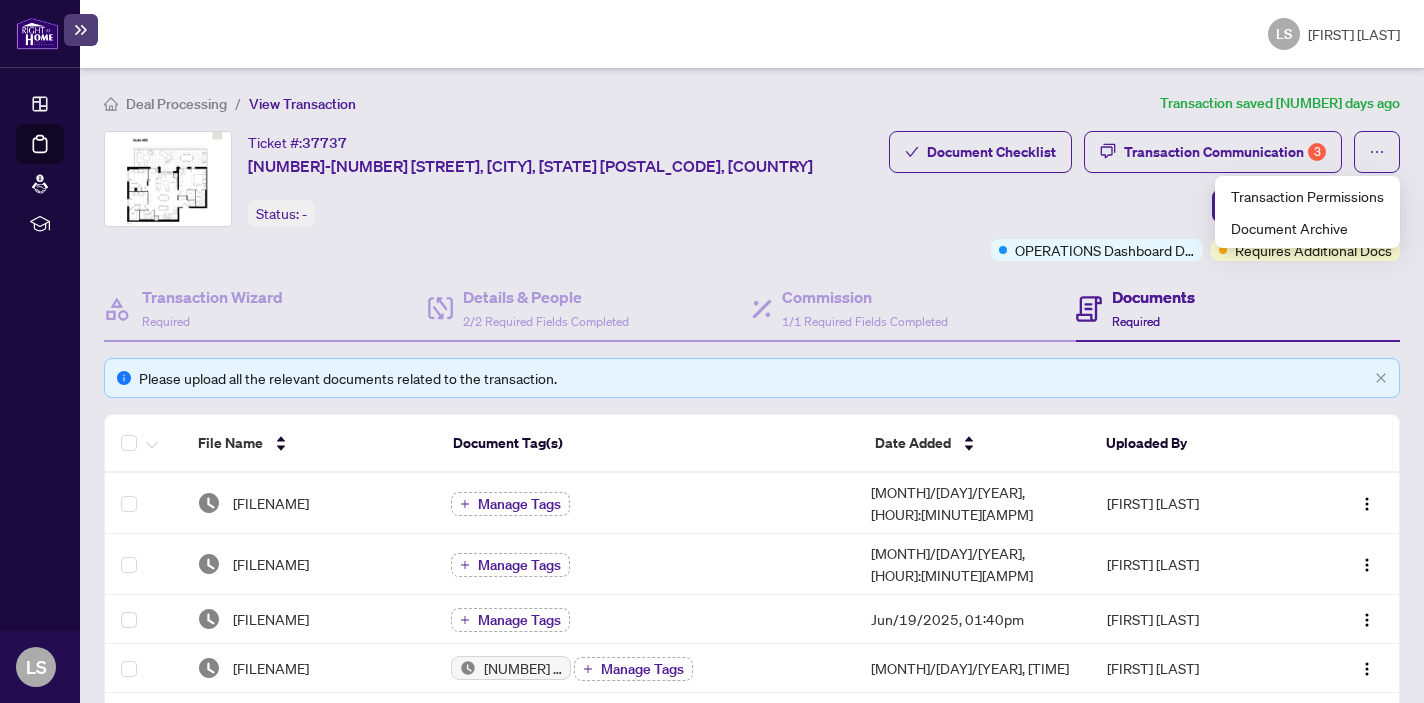 click on "Ticket #: [NUMBER] [STREET], [CITY], [STATE] [POSTAL_CODE], [COUNTRY] Status: - Update for Admin Review" at bounding box center [492, 179] 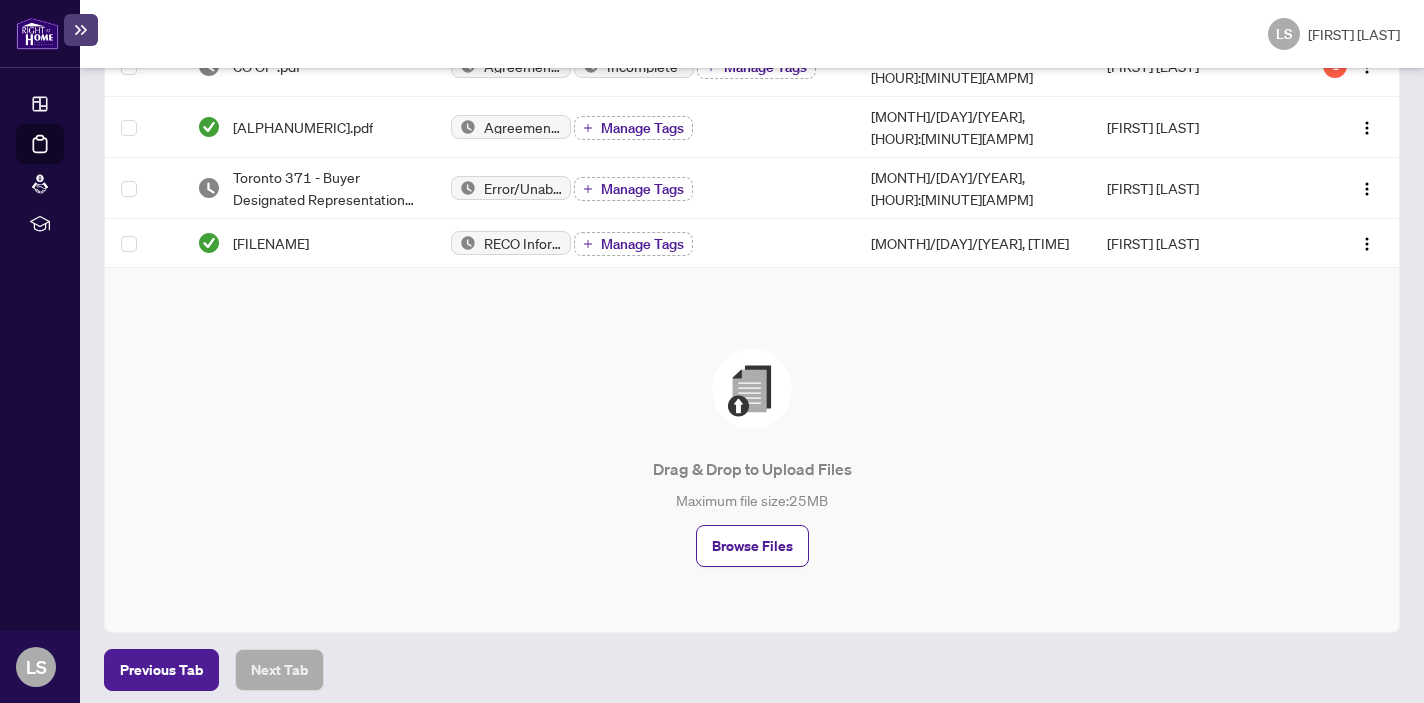 scroll, scrollTop: 827, scrollLeft: 0, axis: vertical 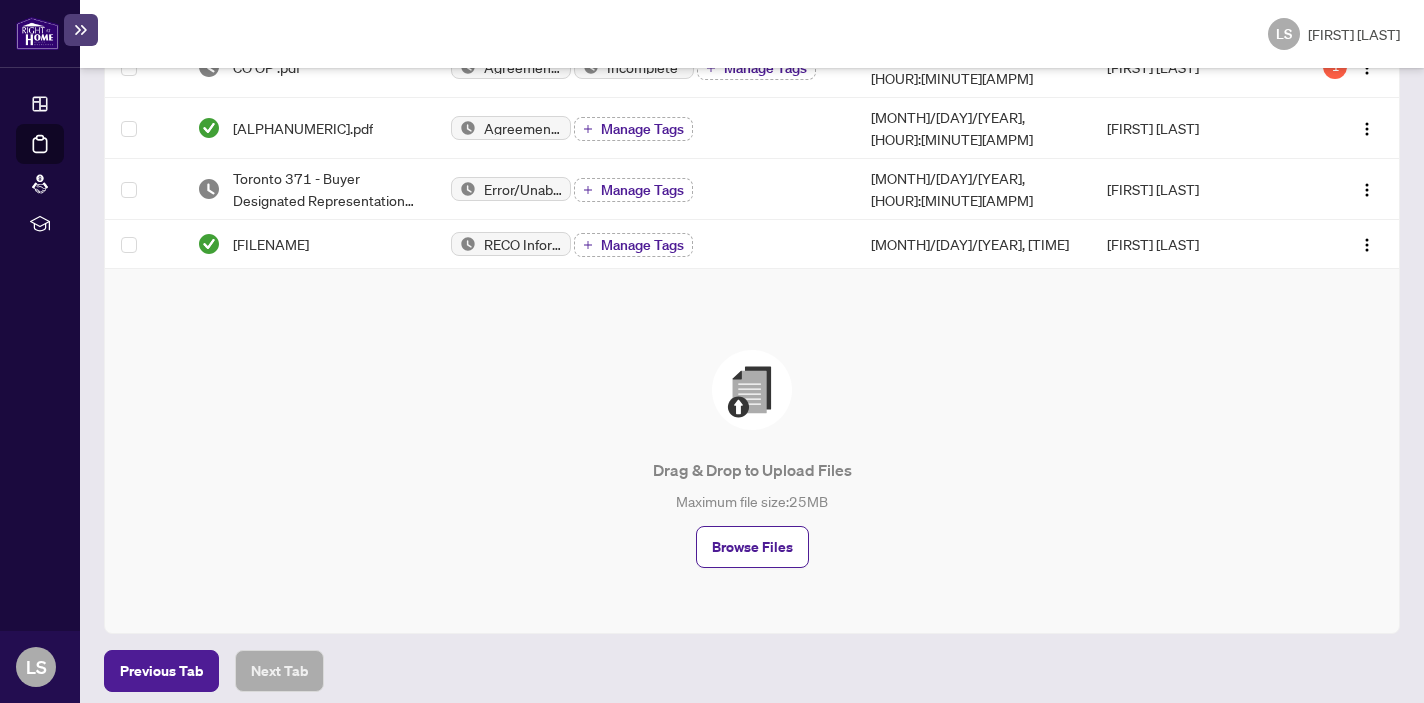 click on "Drag & Drop to Upload Files Maximum file size:  [NUMBER]  MB Browse Files" at bounding box center [752, 459] 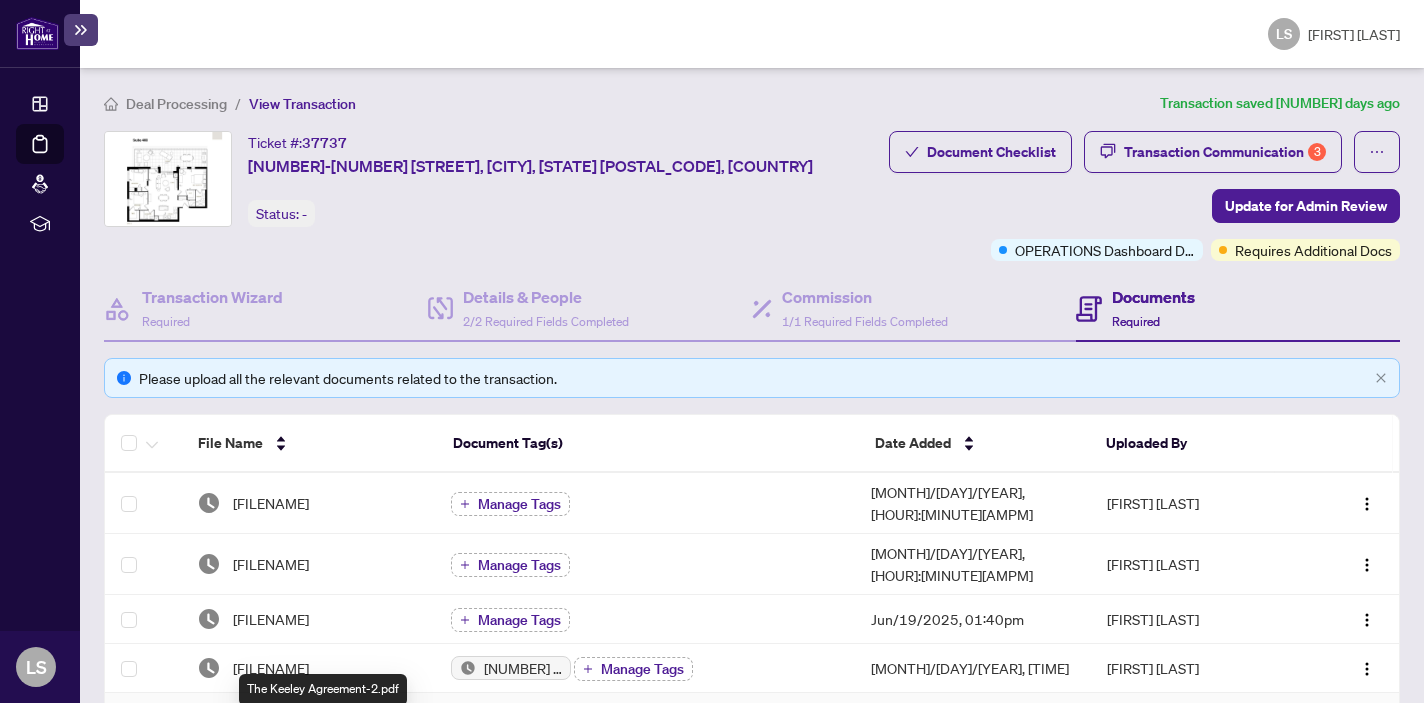 scroll, scrollTop: 0, scrollLeft: 0, axis: both 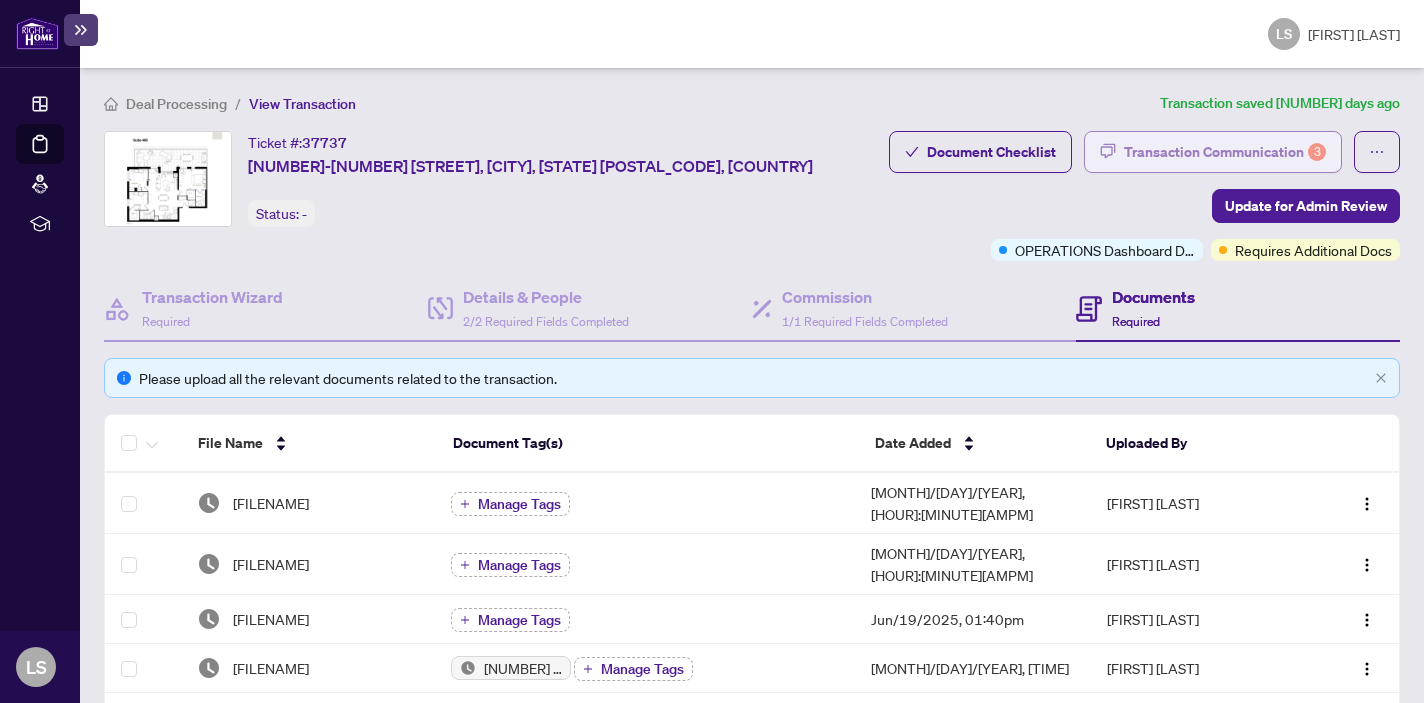 click on "Transaction Communication 3" at bounding box center (1225, 152) 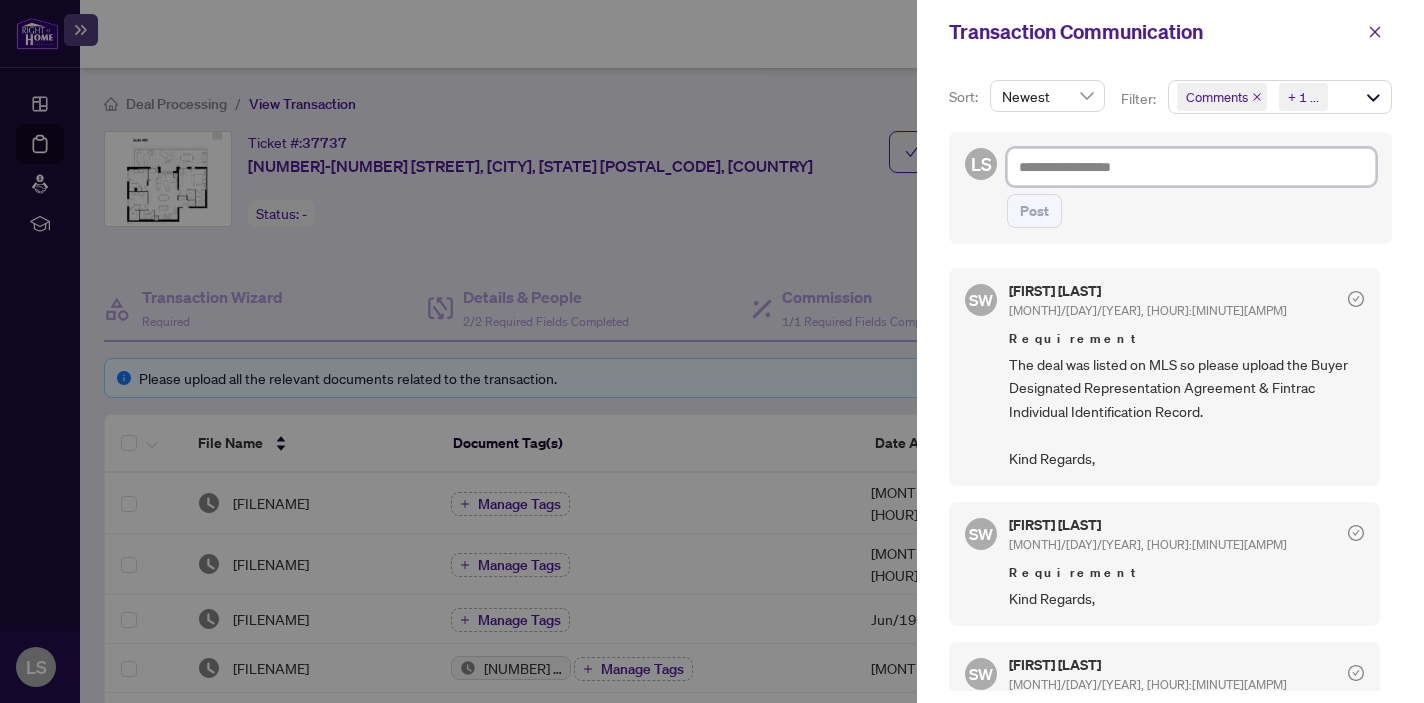click at bounding box center [1191, 167] 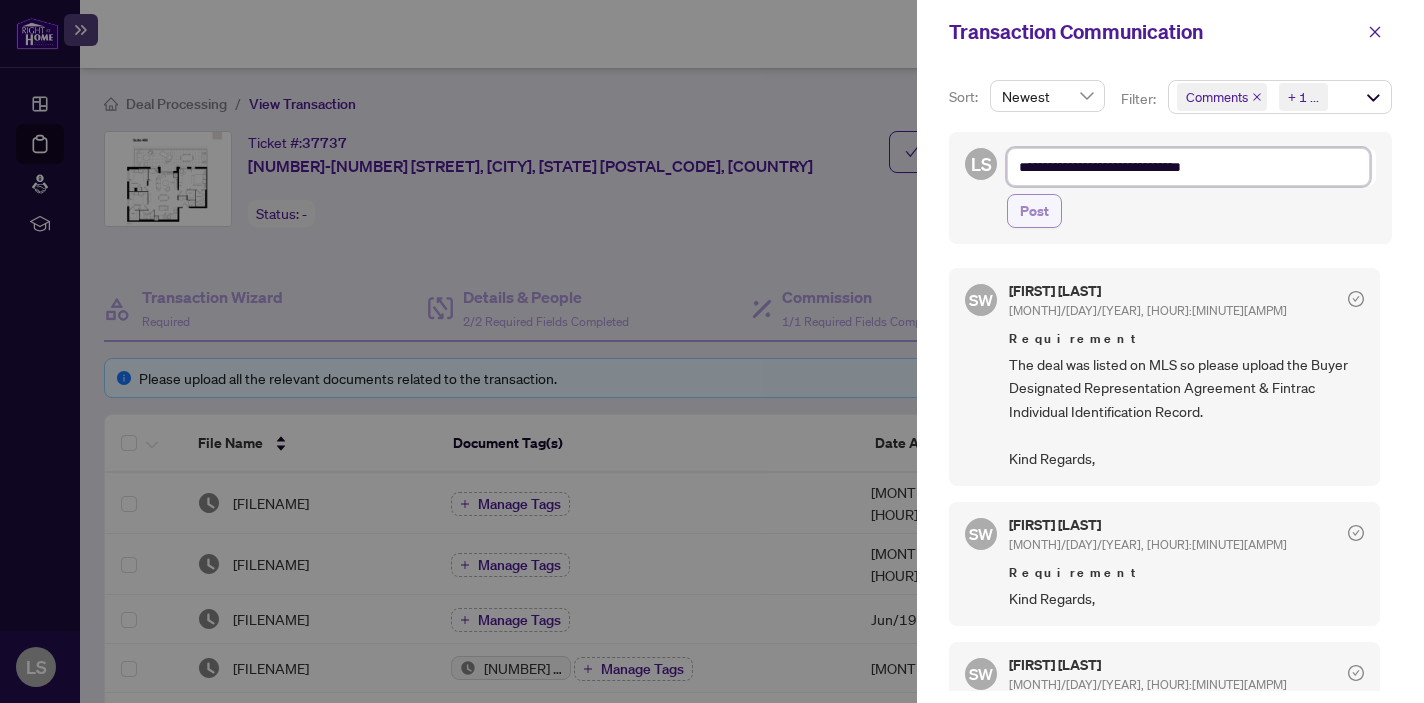 type on "**********" 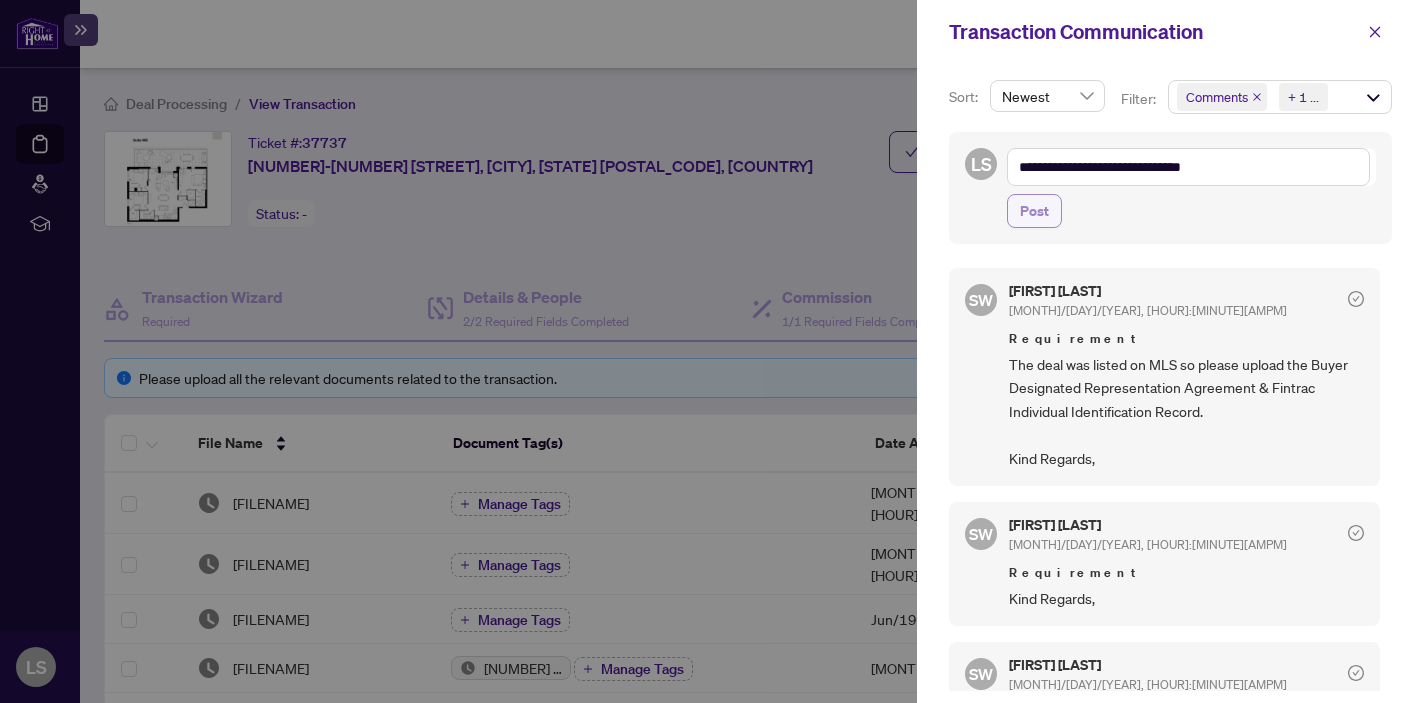 click on "Post" at bounding box center (1034, 211) 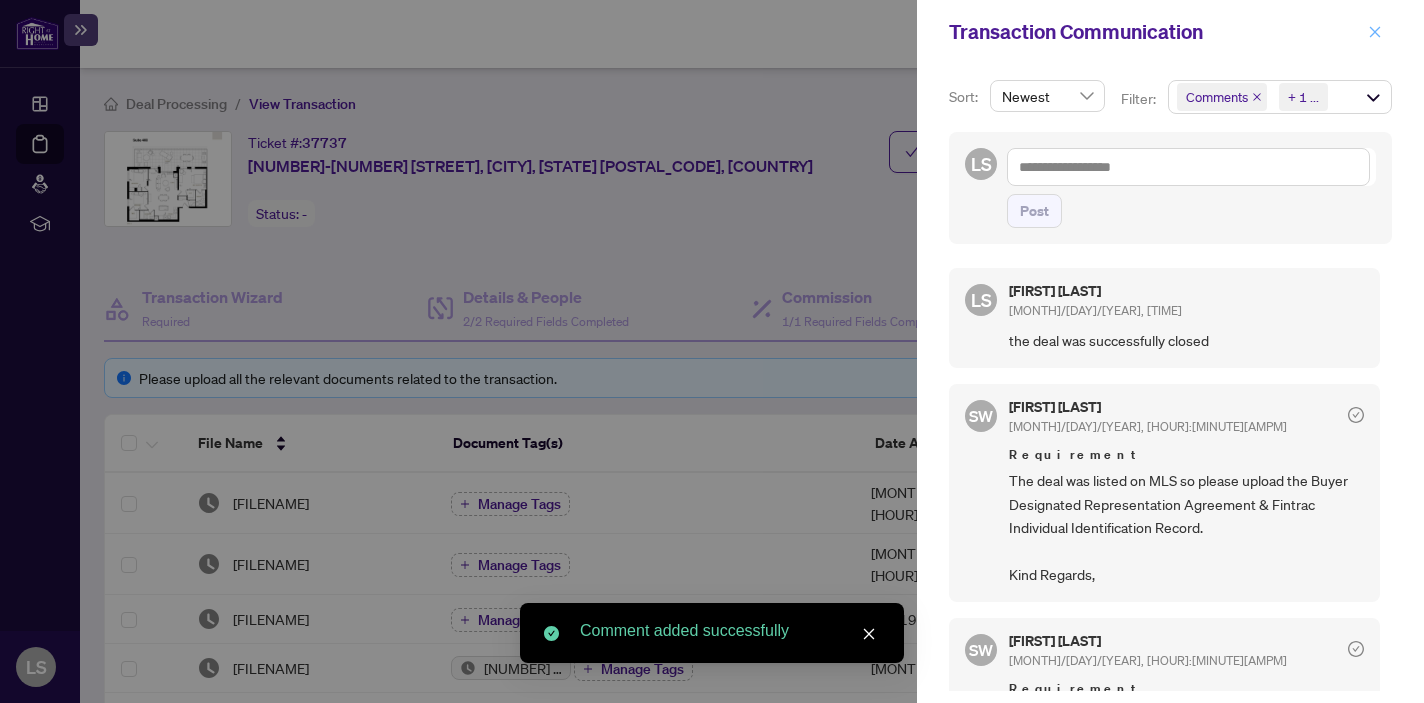 click at bounding box center [1375, 31] 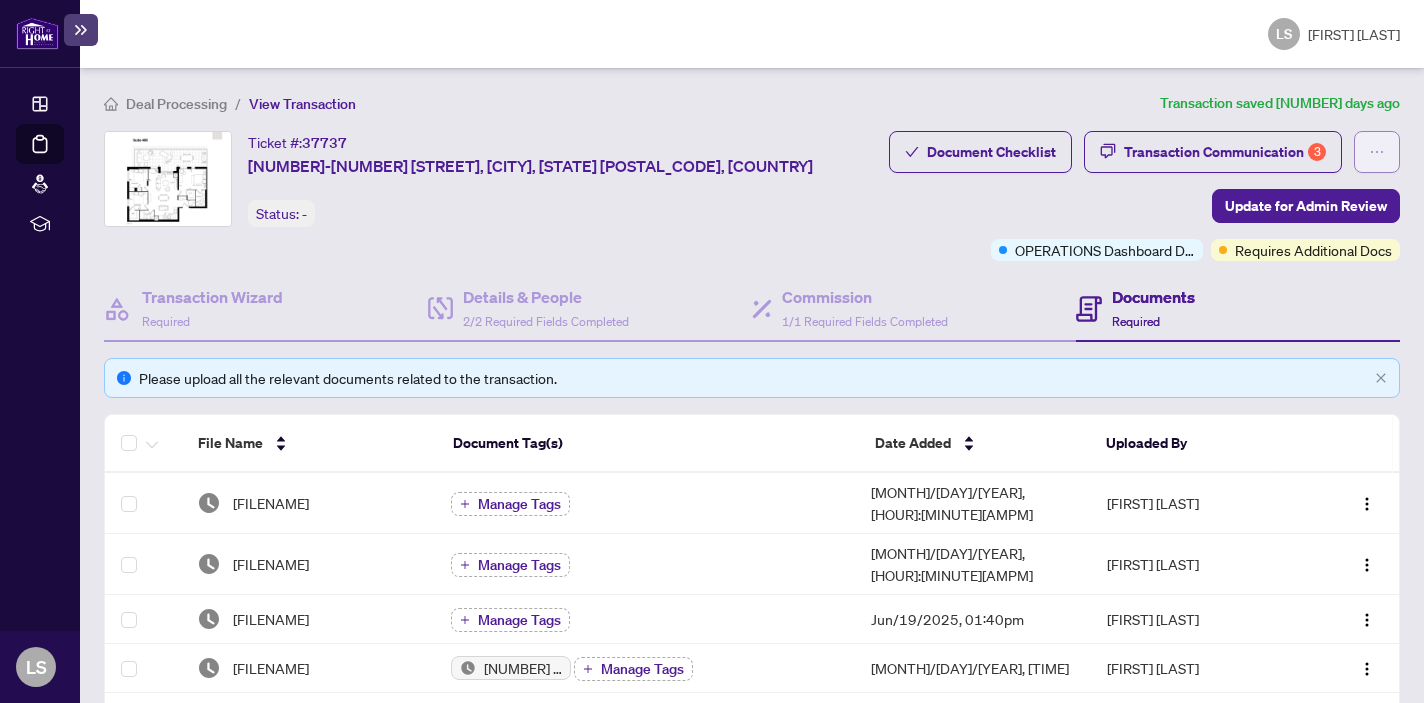 click at bounding box center [1377, 152] 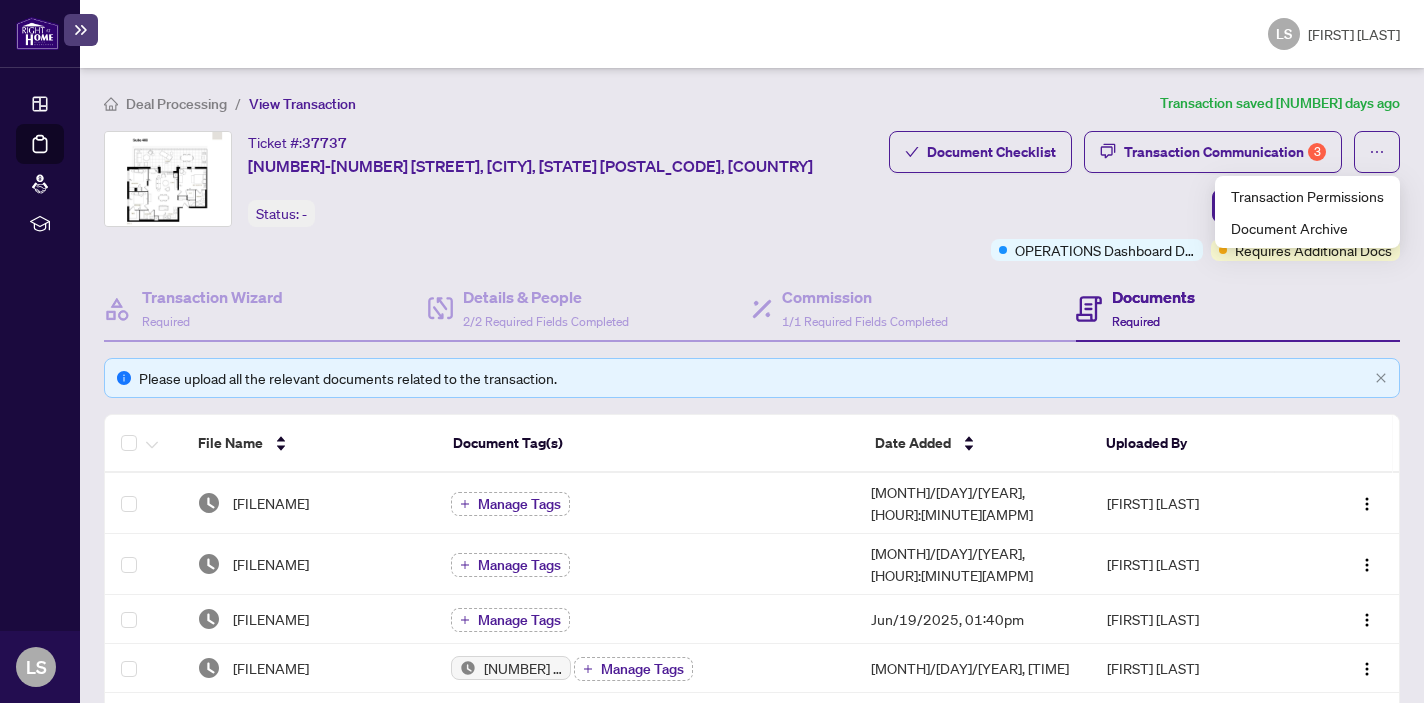 click on "Ticket #: [NUMBER] [STREET], [CITY], [STATE] [POSTAL_CODE], [COUNTRY] Status: - Update for Admin Review" at bounding box center (492, 179) 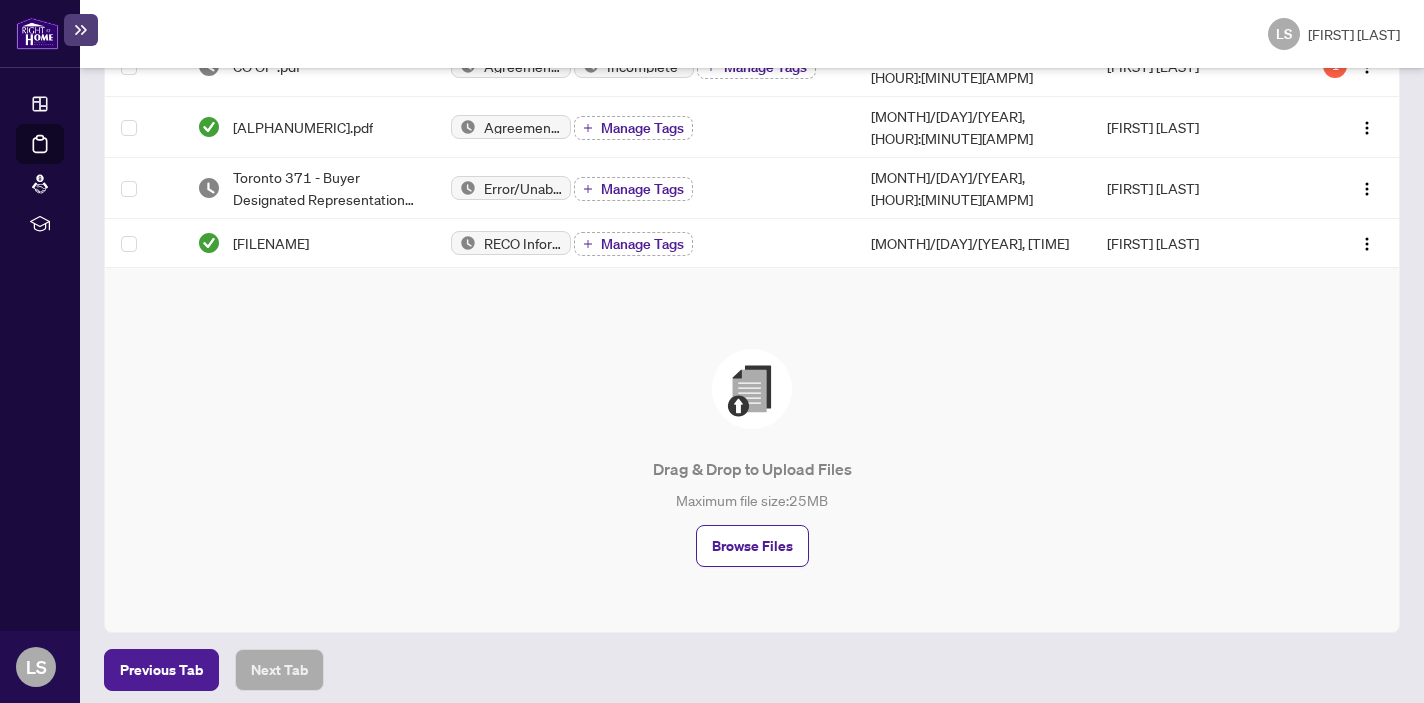 scroll, scrollTop: 827, scrollLeft: 0, axis: vertical 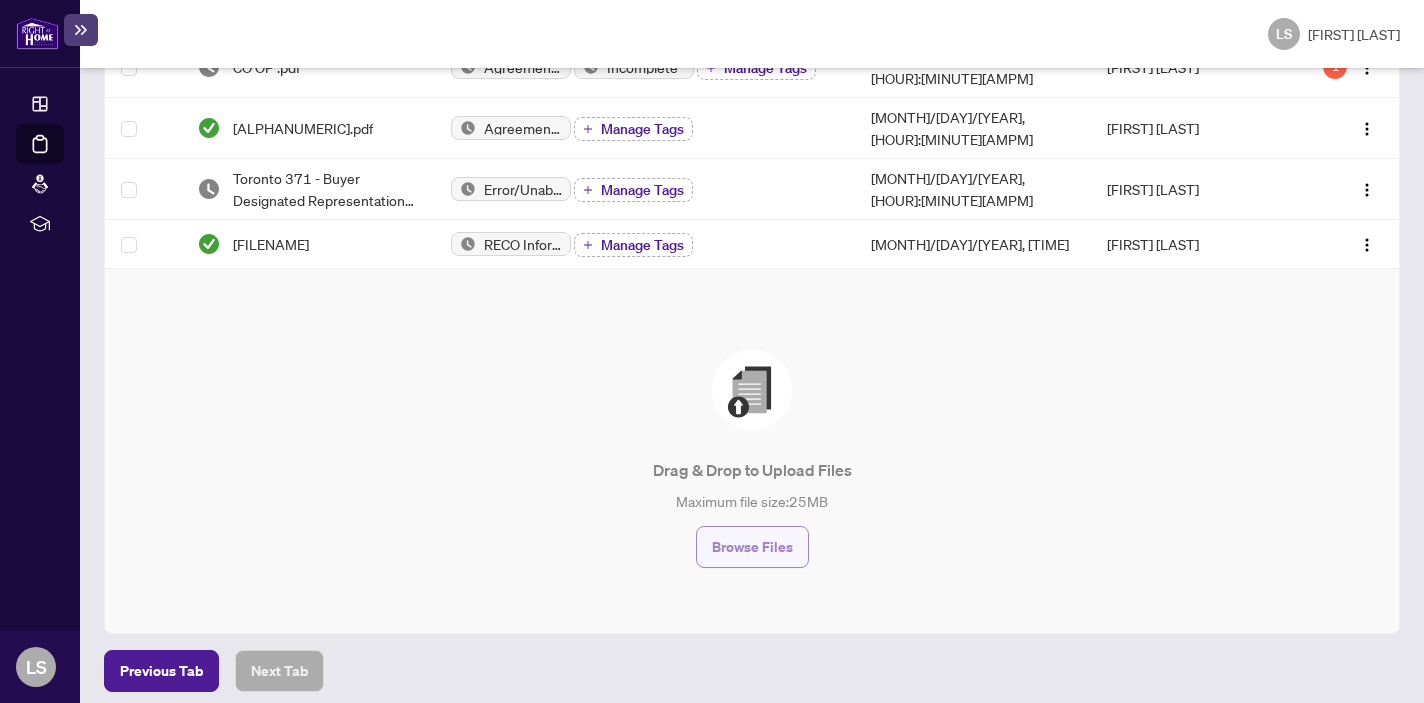 click on "Browse Files" at bounding box center (752, 547) 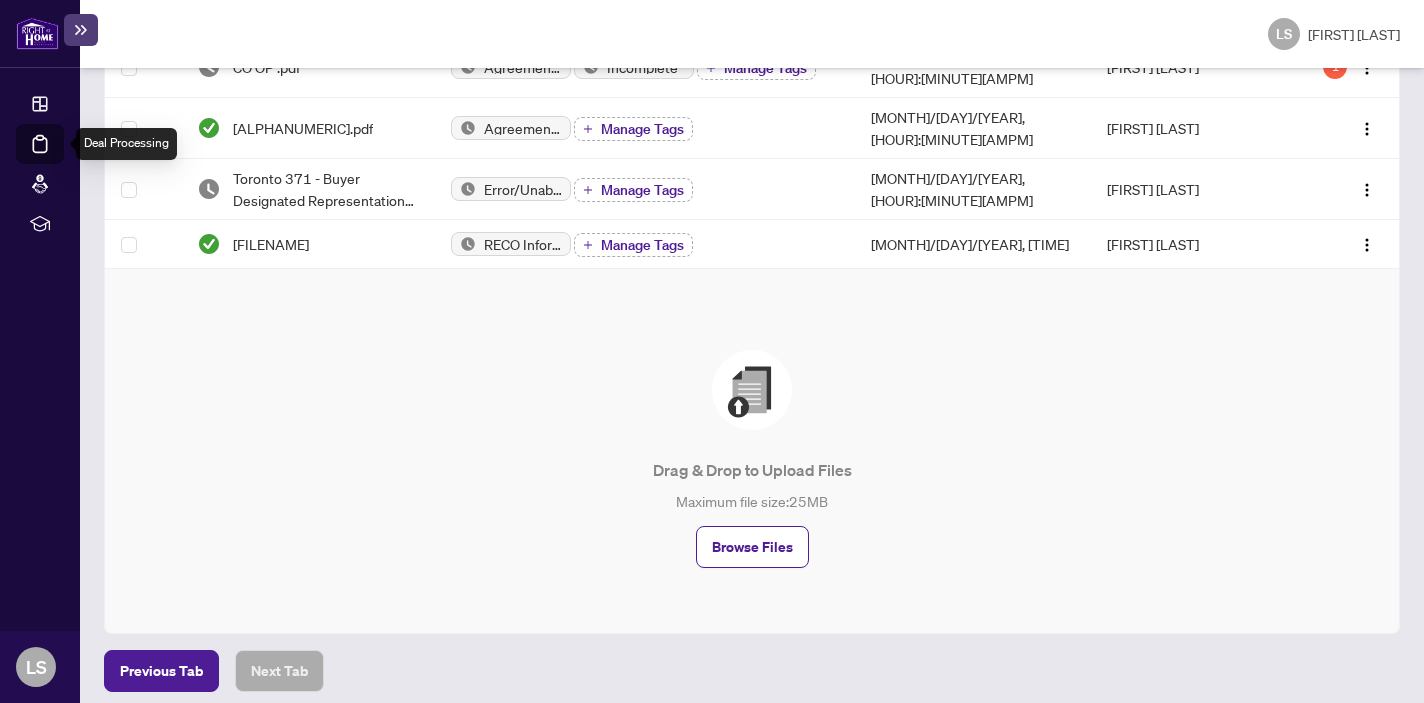 click on "Deal Processing" at bounding box center [63, 158] 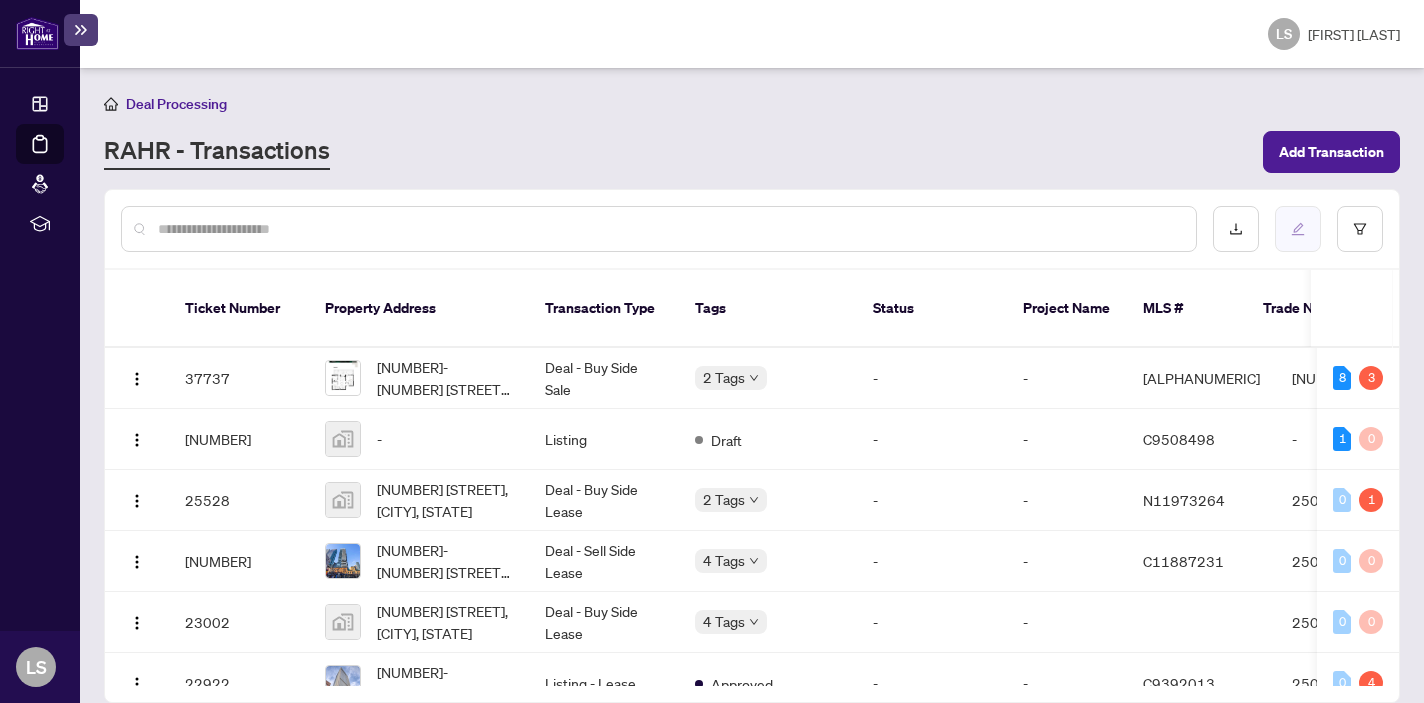 click at bounding box center (1298, 229) 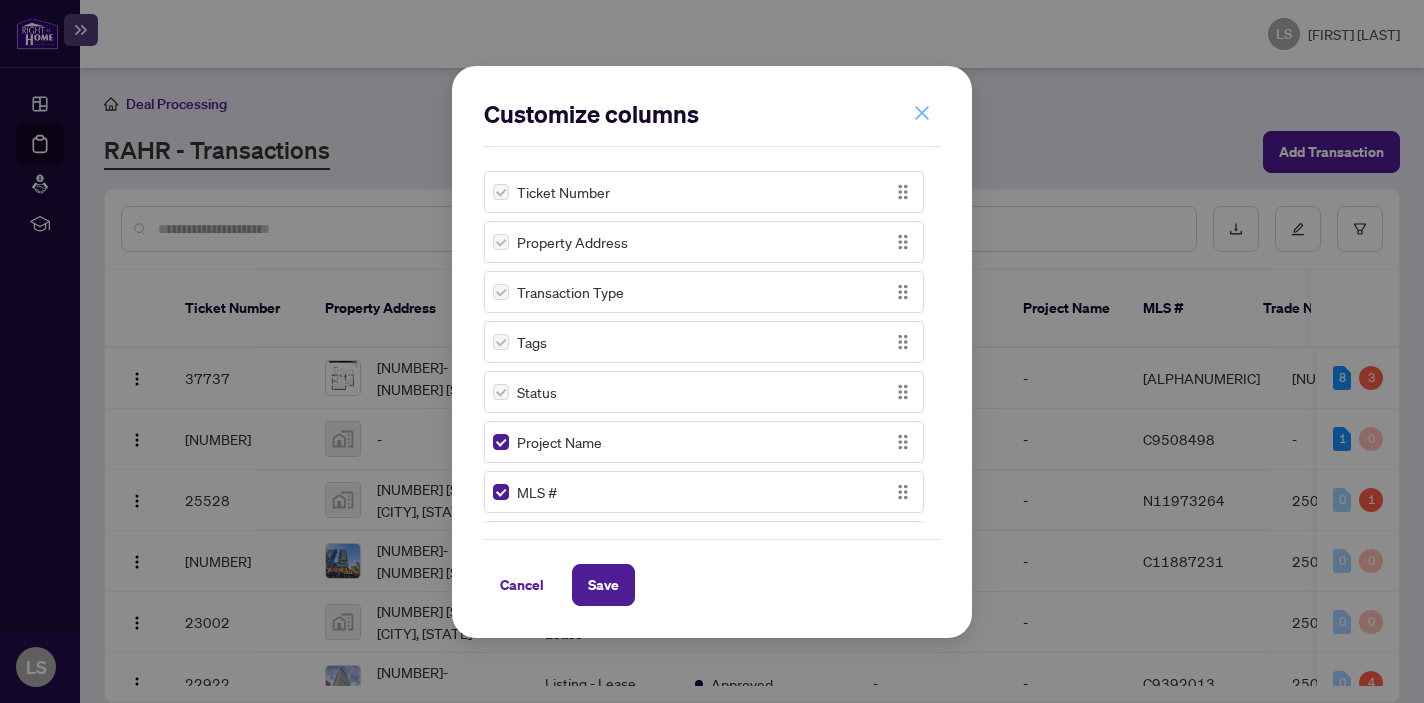 click at bounding box center [922, 113] 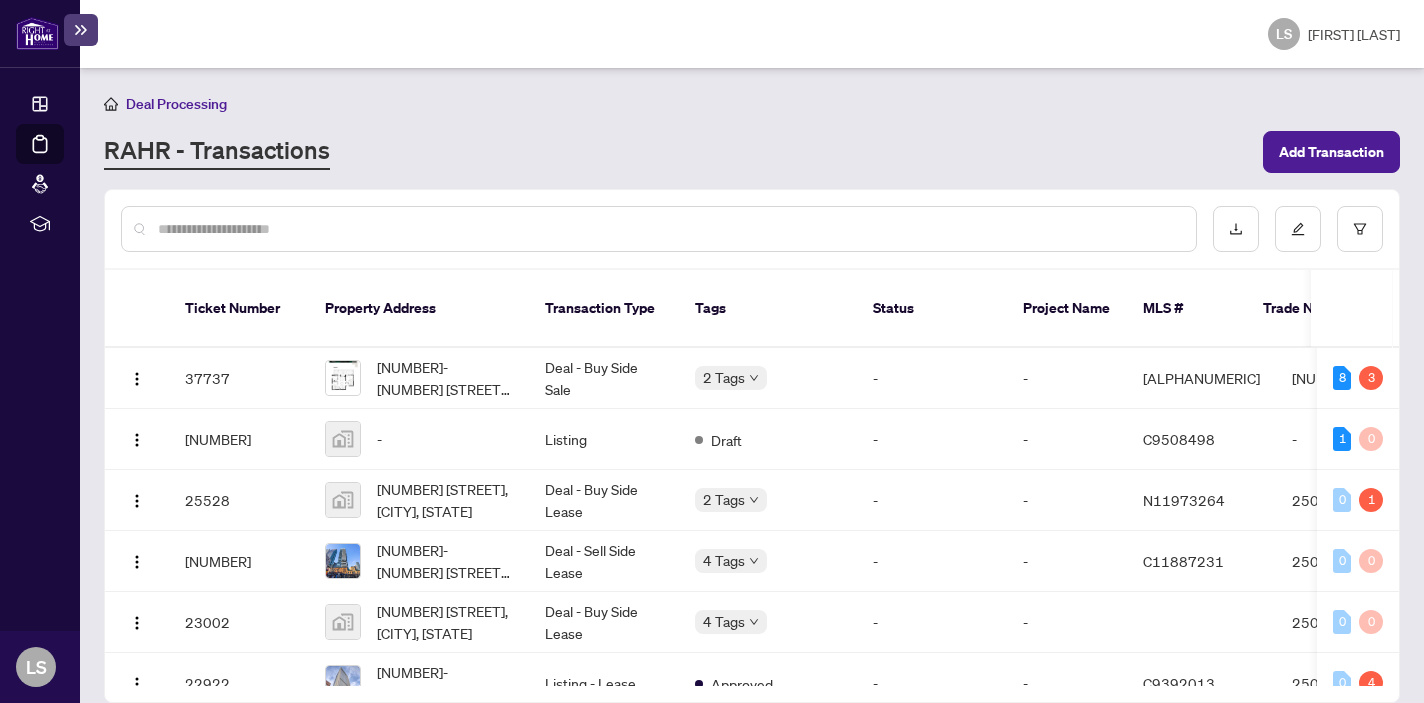 click on "OPERATIONS Dashboard Deal Processing Mortgage Referrals rLearning LS Liudmila Sidorova toronto1130@gmail.com LS Liudmila Sidorova Deal Processing RAHR - Transactions Add Transaction Ticket Number Property Address Transaction Type Tags Status Project Name MLS # Trade Number Last Updated By Last Modified Date Created By Created Date 37737 408-3100 Keele St, Toronto, Ontario M3M 0E1, Canada Deal - Buy Side Sale 2 Tags - - W11985662 2508359 Maria Cheng [MONTH]/[DAY]/[YEAR] Liudmila Sidorova [MONTH]/[DAY]/[YEAR] 8 3 25542 - Listing Draft - - C9508498 - Liudmila Sidorova [MONTH]/[DAY]/[YEAR] Liudmila Sidorova [MONTH]/[DAY]/[YEAR] 1 0 25528 1 Benoit St, Vaughan, ON, Canada Deal - Buy Side Lease 2 Tags - - N11973264 2502068 Dalal Alayoubi [MONTH]/[DAY]/[YEAR] Liudmila Sidorova [MONTH]/[DAY]/[YEAR] 0 1 23122 3403-5 St Joseph St, Toronto, Ontario M4Y 1J6, Canada Deal - Sell Side Lease 4 Tags - - C11887231 2500844 Maria Cheng [MONTH]/[DAY]/[YEAR] Liudmila Sidorova [MONTH]/[DAY]/[YEAR] 0 0 23002 210 Victoria St #4305, Toronto, ON, Canada - -" at bounding box center [712, 351] 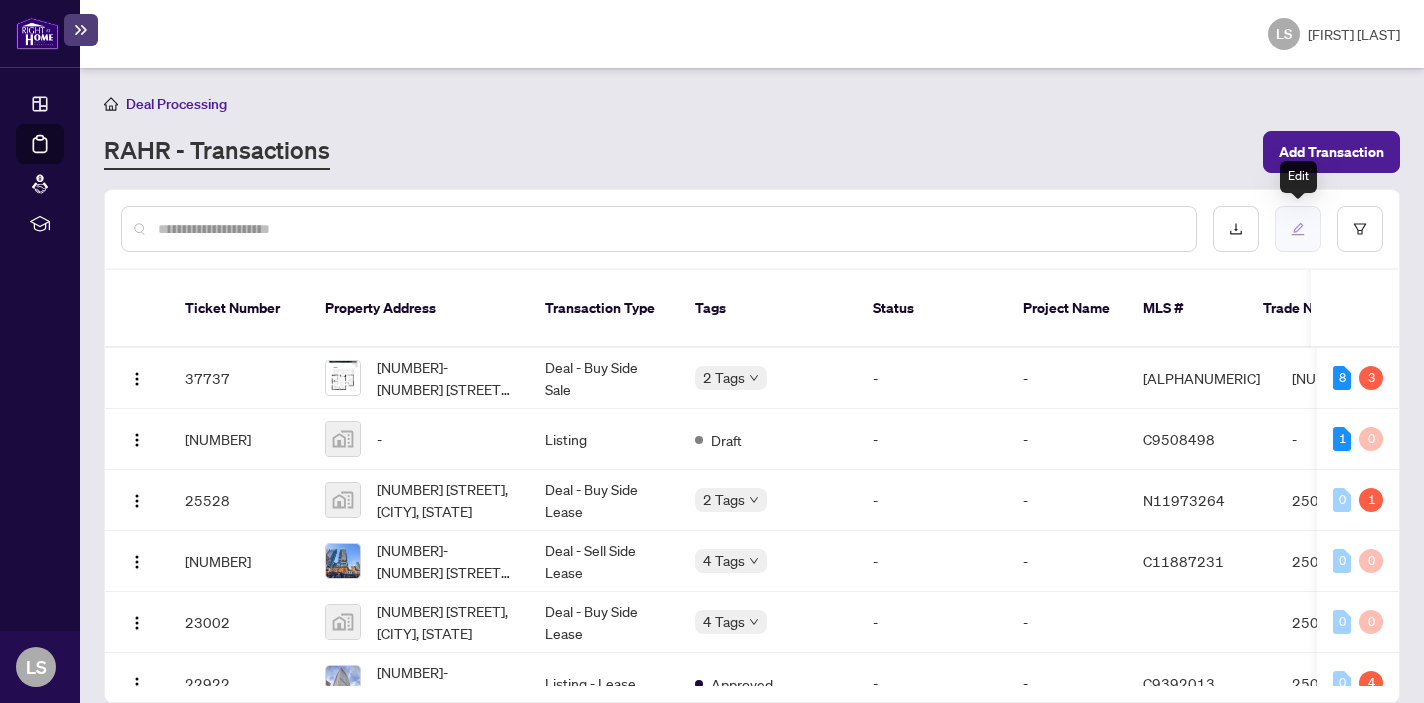 click at bounding box center [1298, 229] 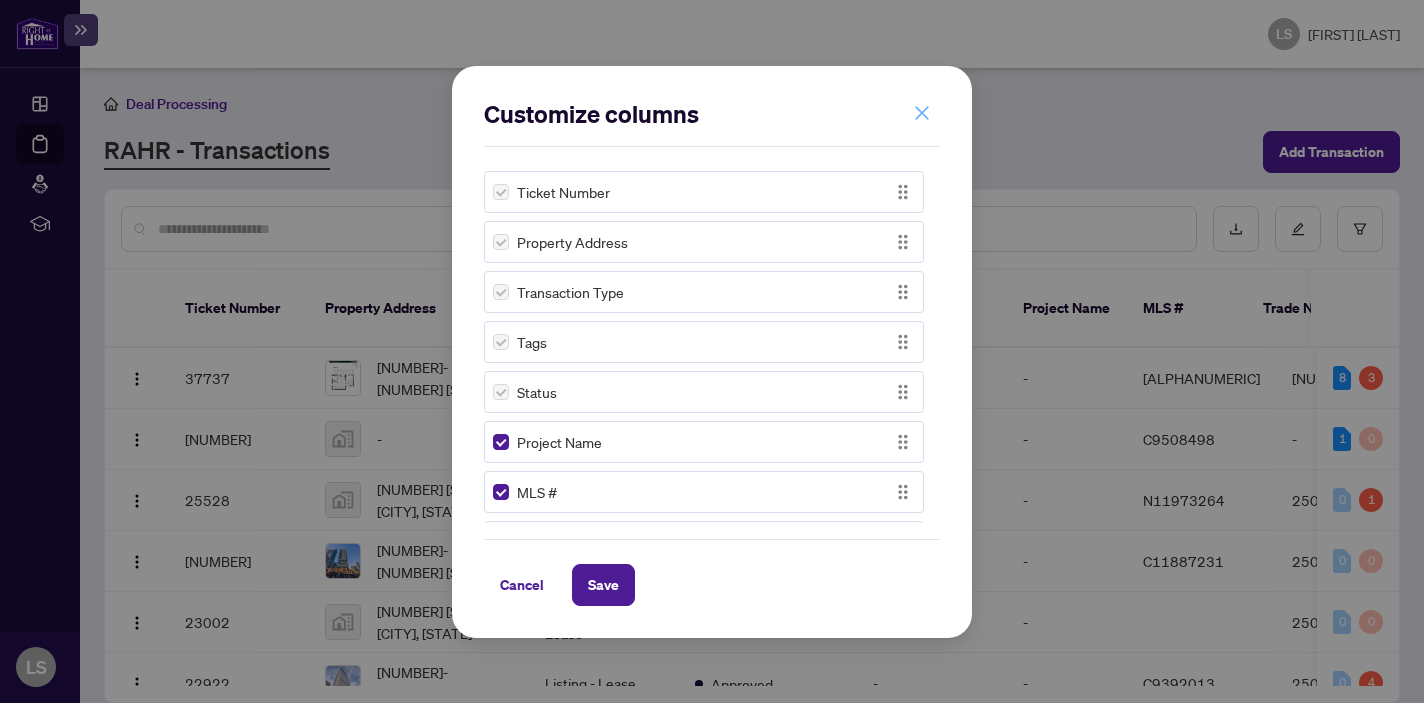click at bounding box center [922, 113] 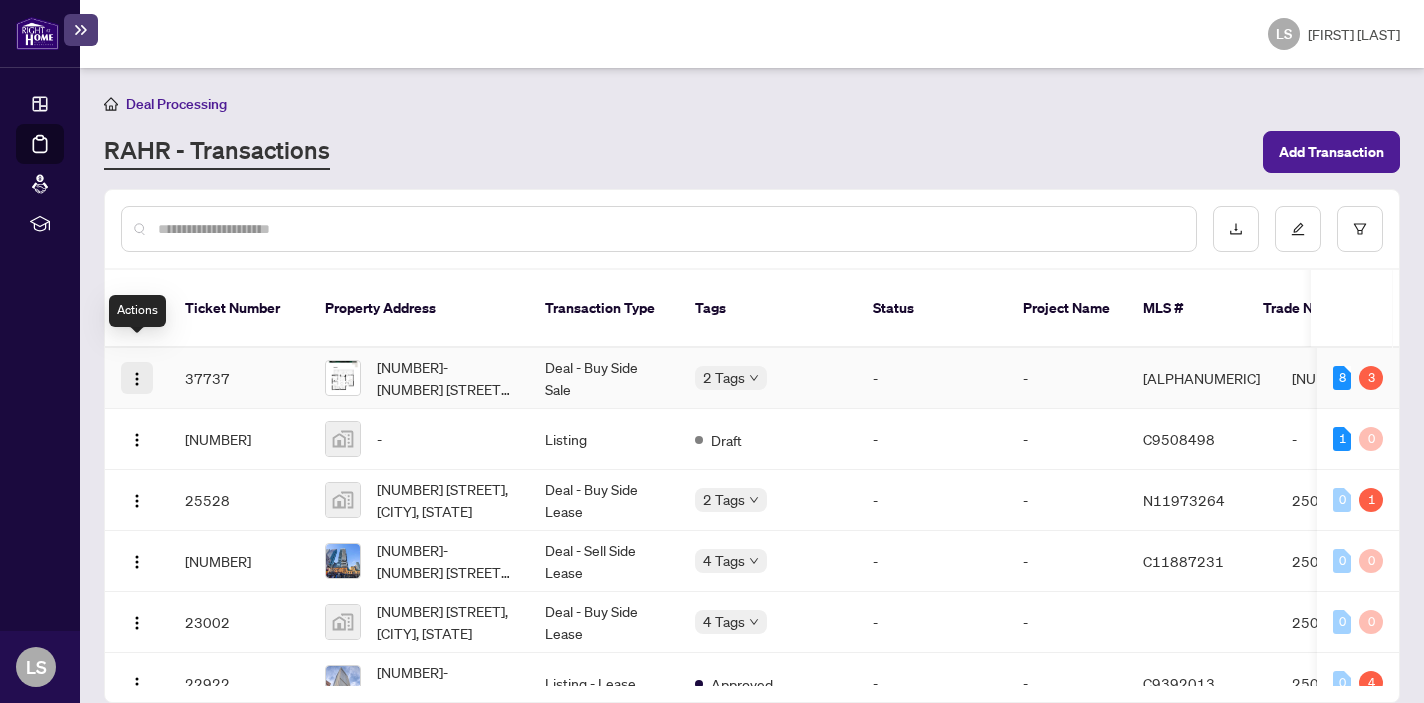 click at bounding box center (137, 379) 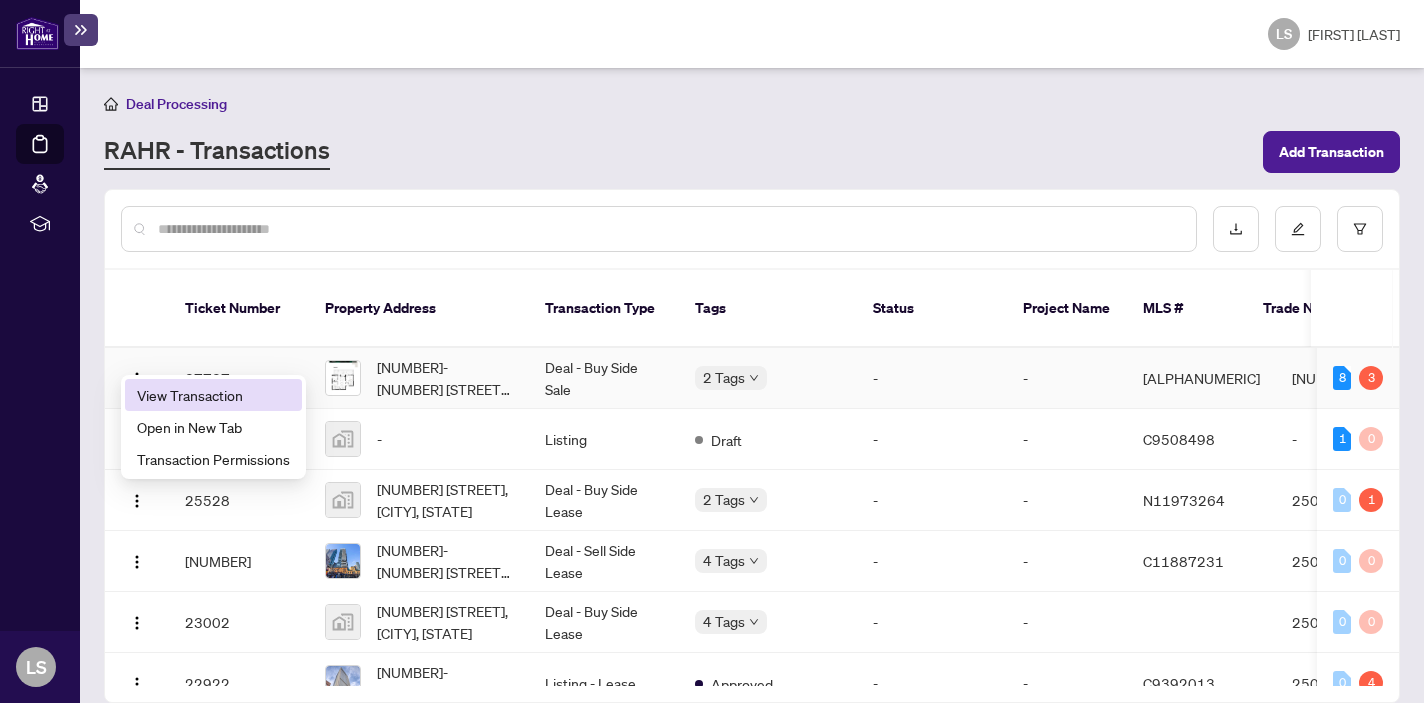 click on "View Transaction" at bounding box center [213, 395] 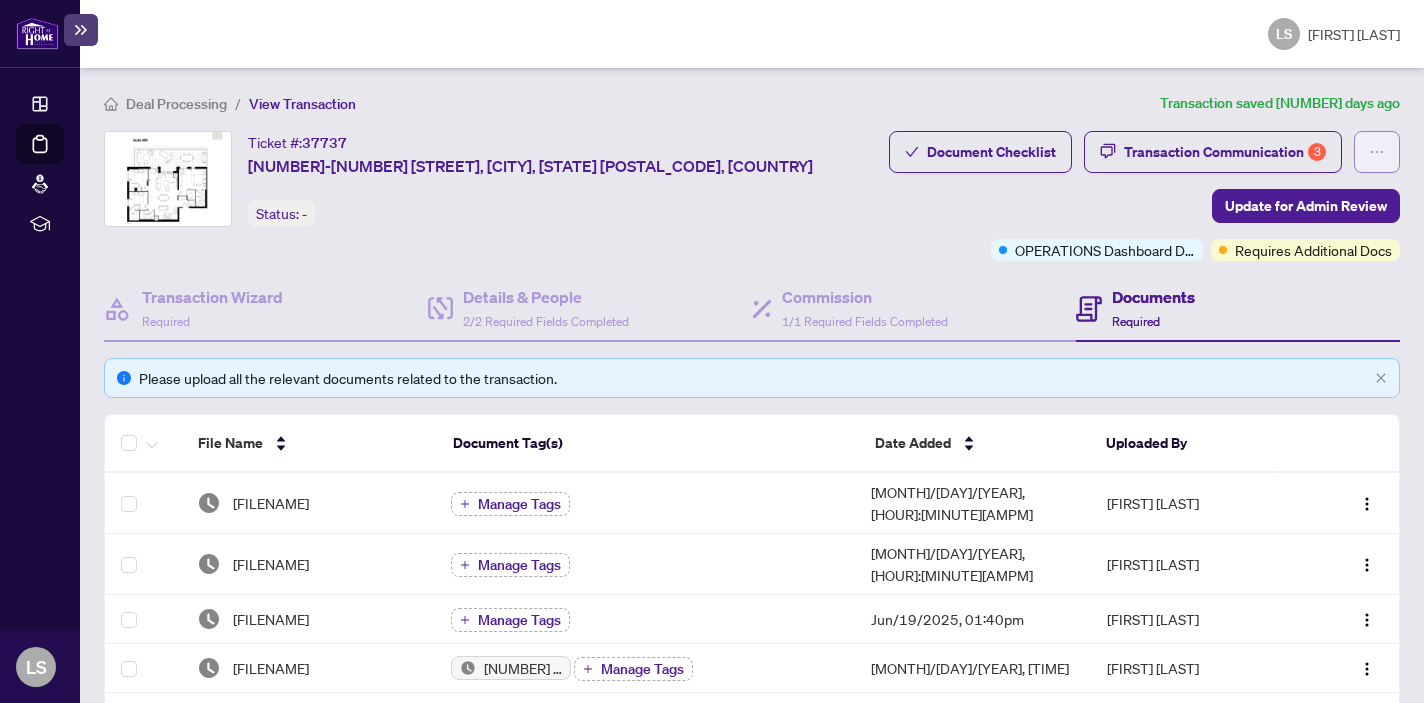 click at bounding box center [1377, 152] 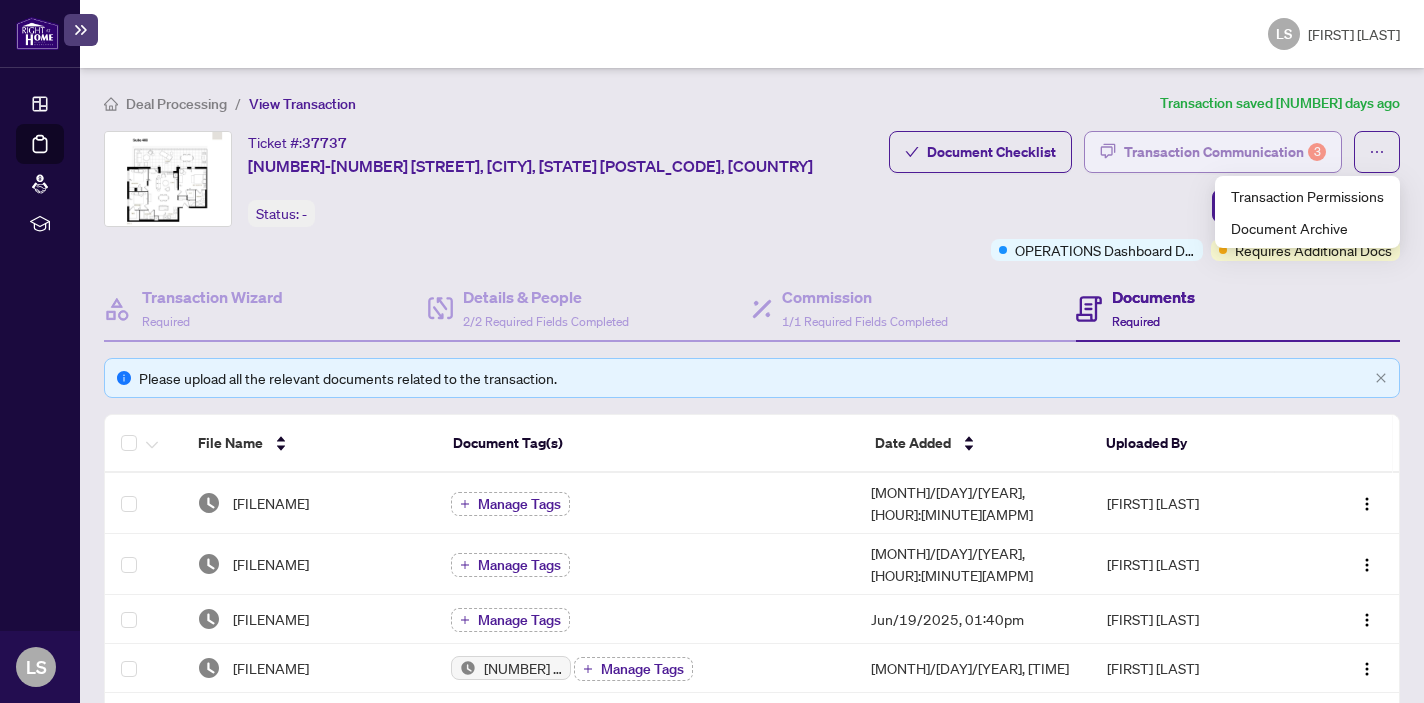 click on "Transaction Communication 3" at bounding box center [1225, 152] 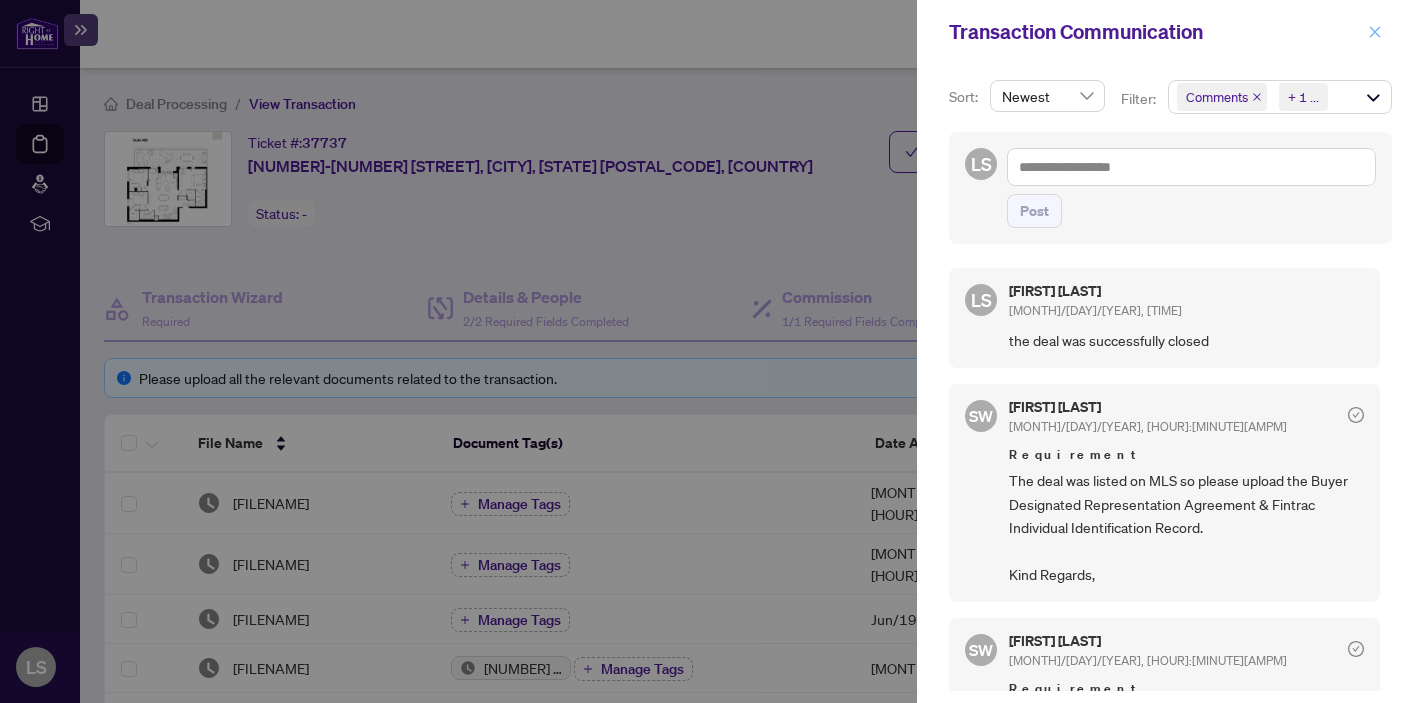 click at bounding box center (1375, 32) 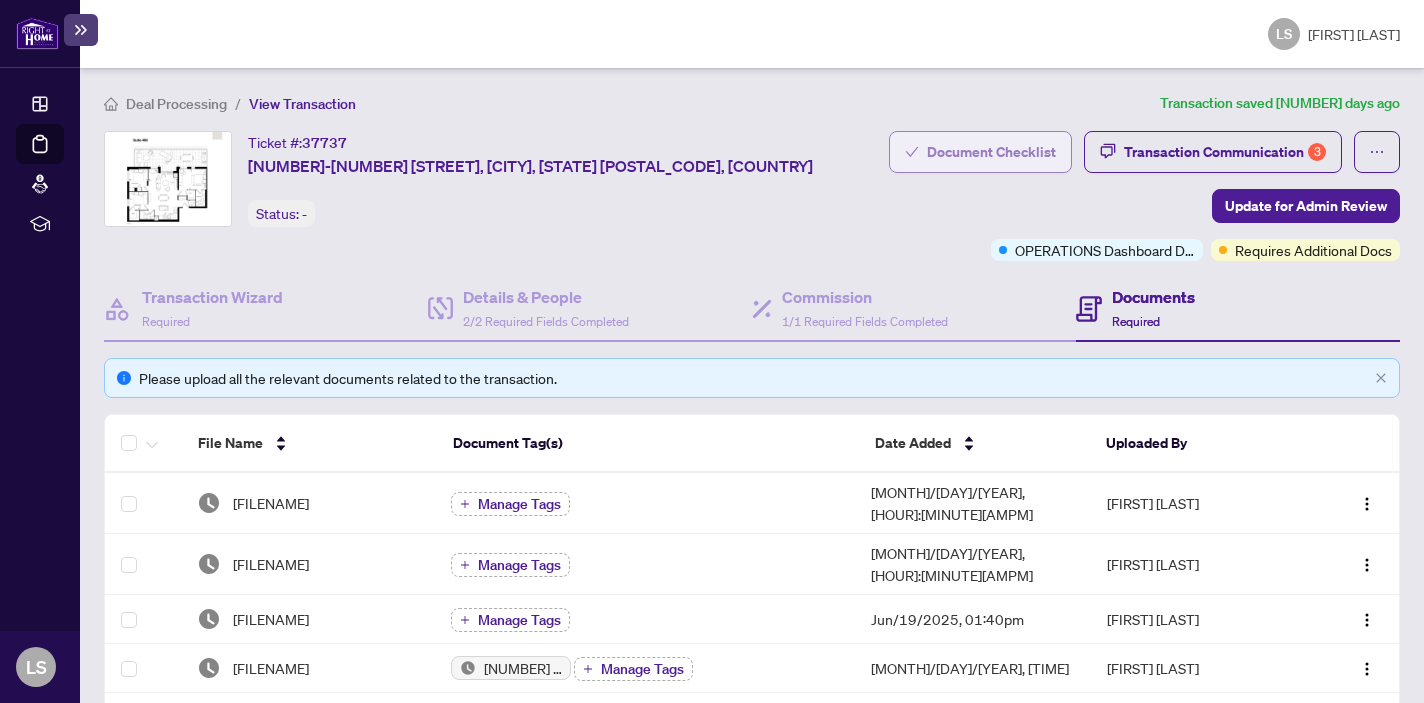 click on "Document Checklist" at bounding box center (991, 152) 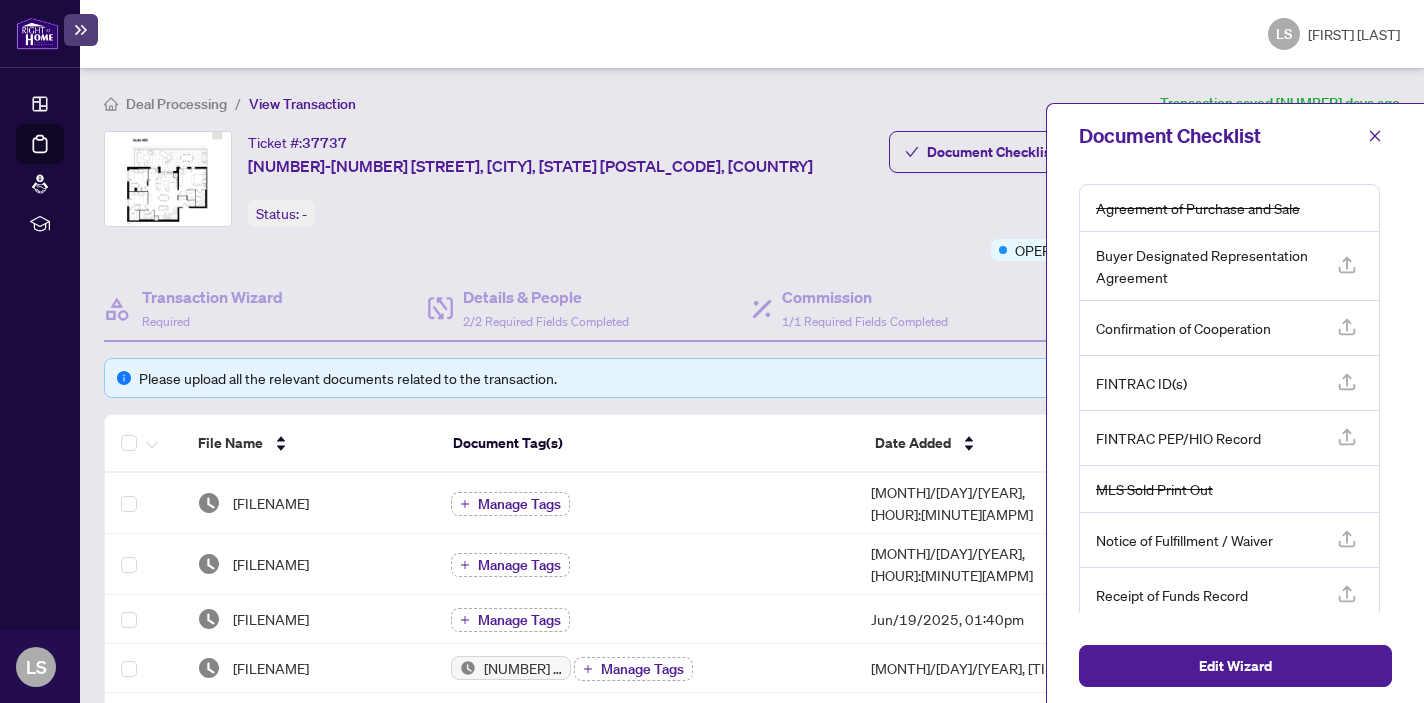 click on "Agreement of Purchase and Sale Buyer Designated Representation Agreement Confirmation of Cooperation FINTRAC ID(s) FINTRAC PEP/HIO Record MLS Sold Print Out Notice of Fulfillment / Waiver Receipt of Funds Record RECO Information Guide" at bounding box center [1235, 398] 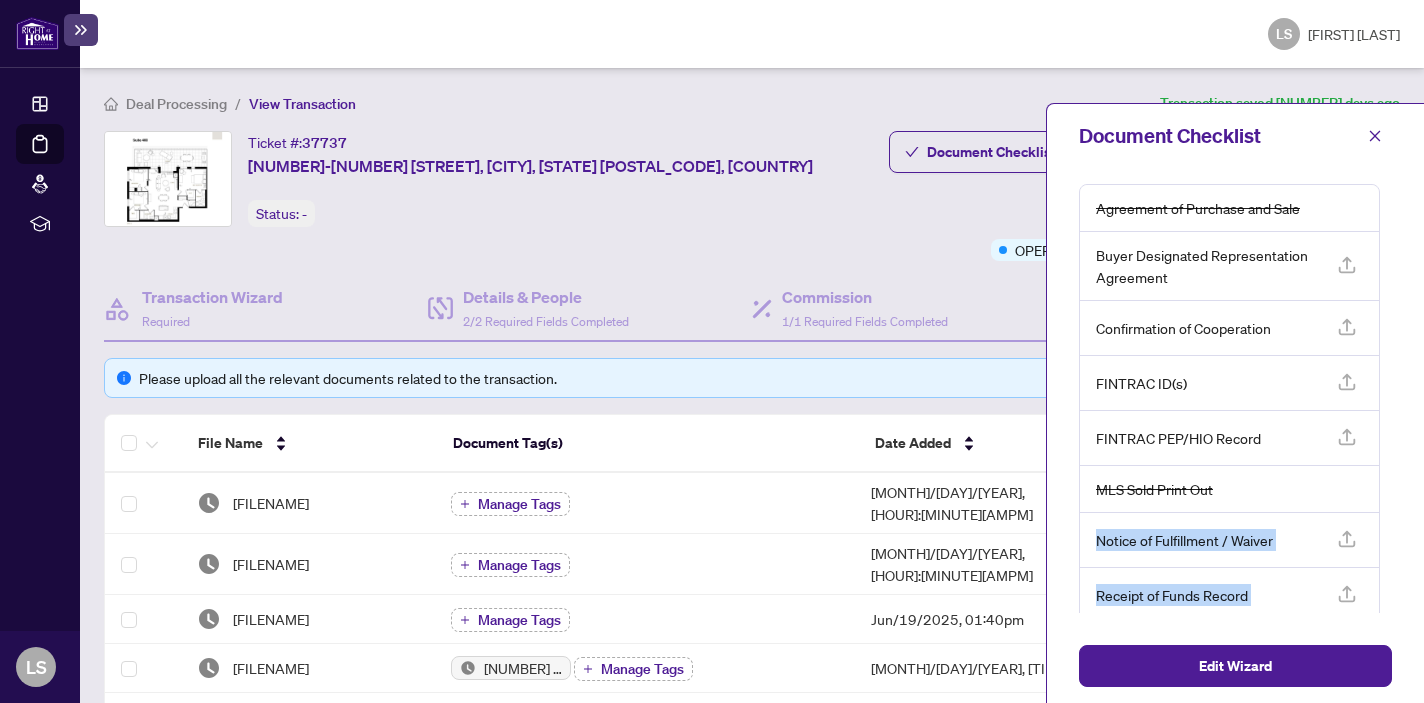 drag, startPoint x: 1394, startPoint y: 494, endPoint x: 1392, endPoint y: 643, distance: 149.01343 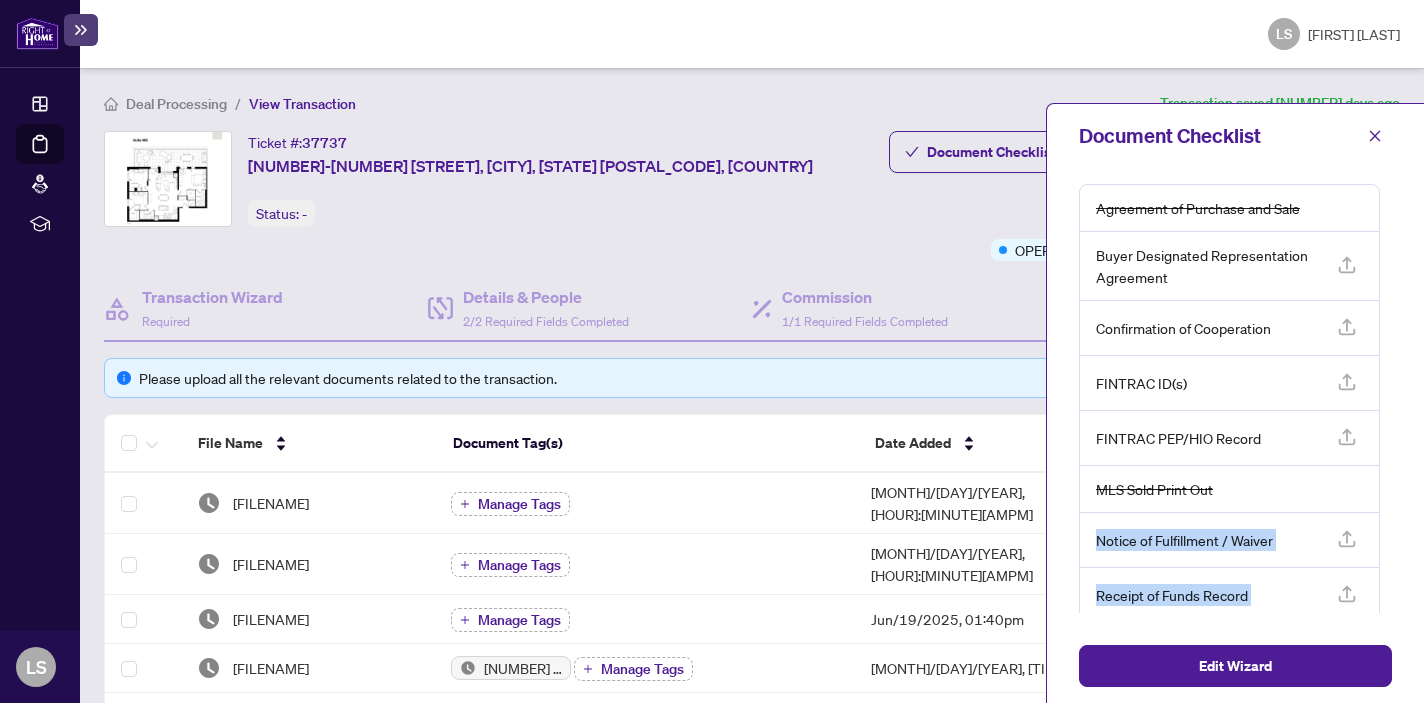 click on "Agreement of Purchase and Sale Buyer Designated Representation Agreement Confirmation of Cooperation FINTRAC ID(s) FINTRAC PEP/HIO Record MLS Sold Print Out Notice of Fulfillment / Waiver Receipt of Funds Record RECO Information Guide" at bounding box center (1235, 398) 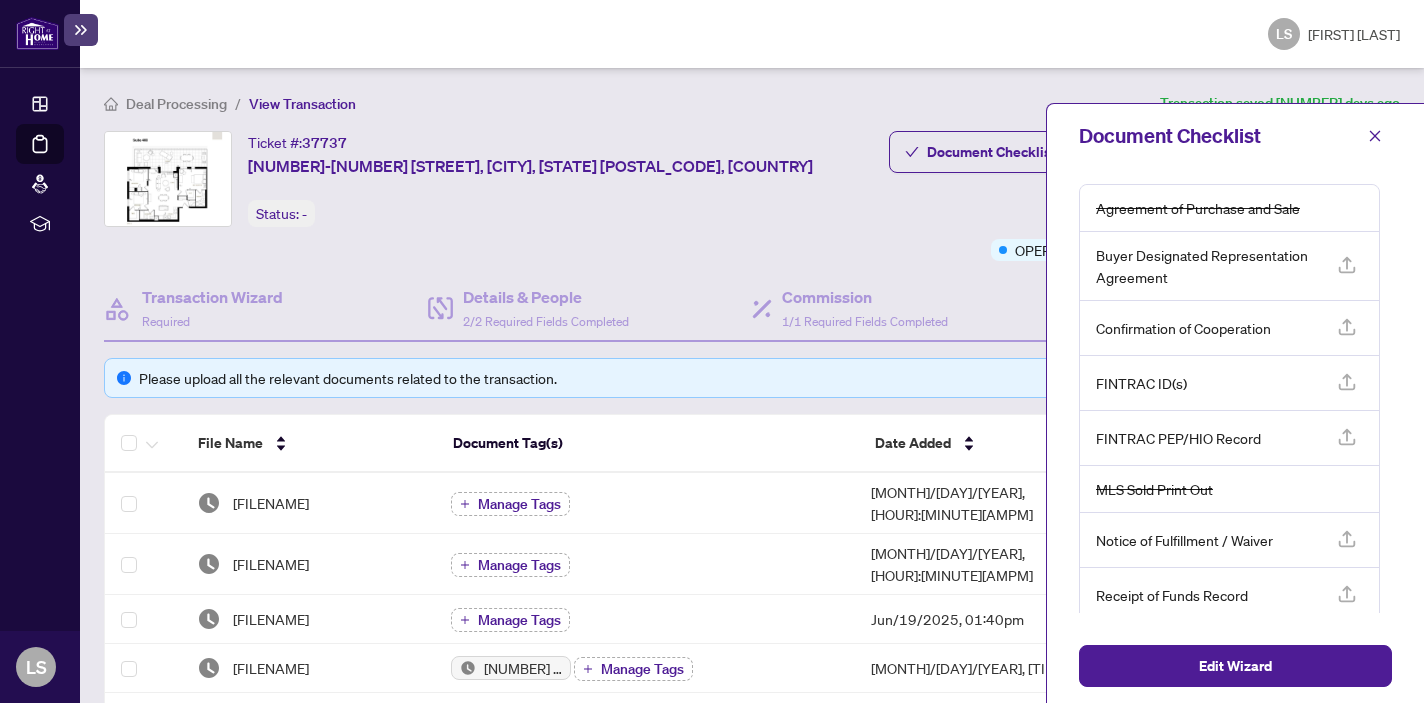 scroll, scrollTop: 53, scrollLeft: 0, axis: vertical 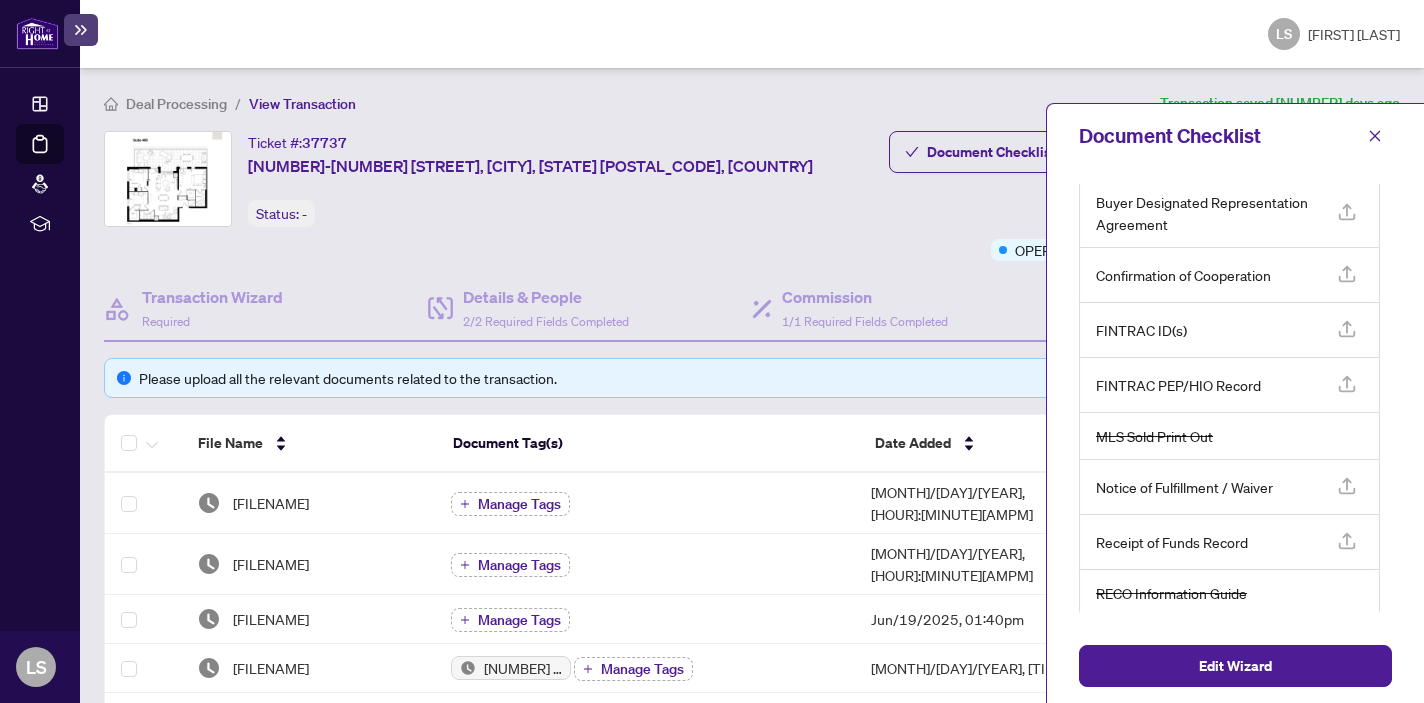click on "Ticket #: [NUMBER] [STREET], [CITY], [STATE] [POSTAL_CODE], [COUNTRY] Status: - Update for Admin Review" at bounding box center [492, 179] 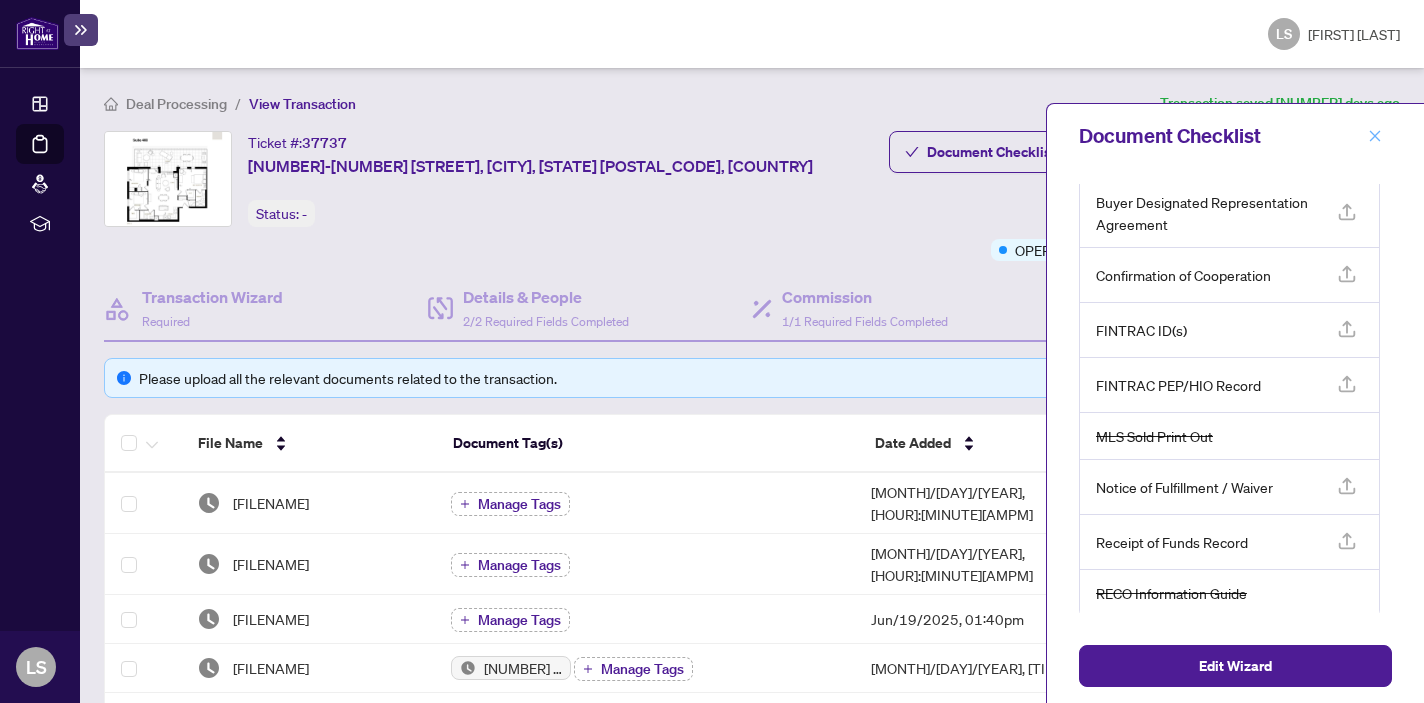 click at bounding box center [1375, 135] 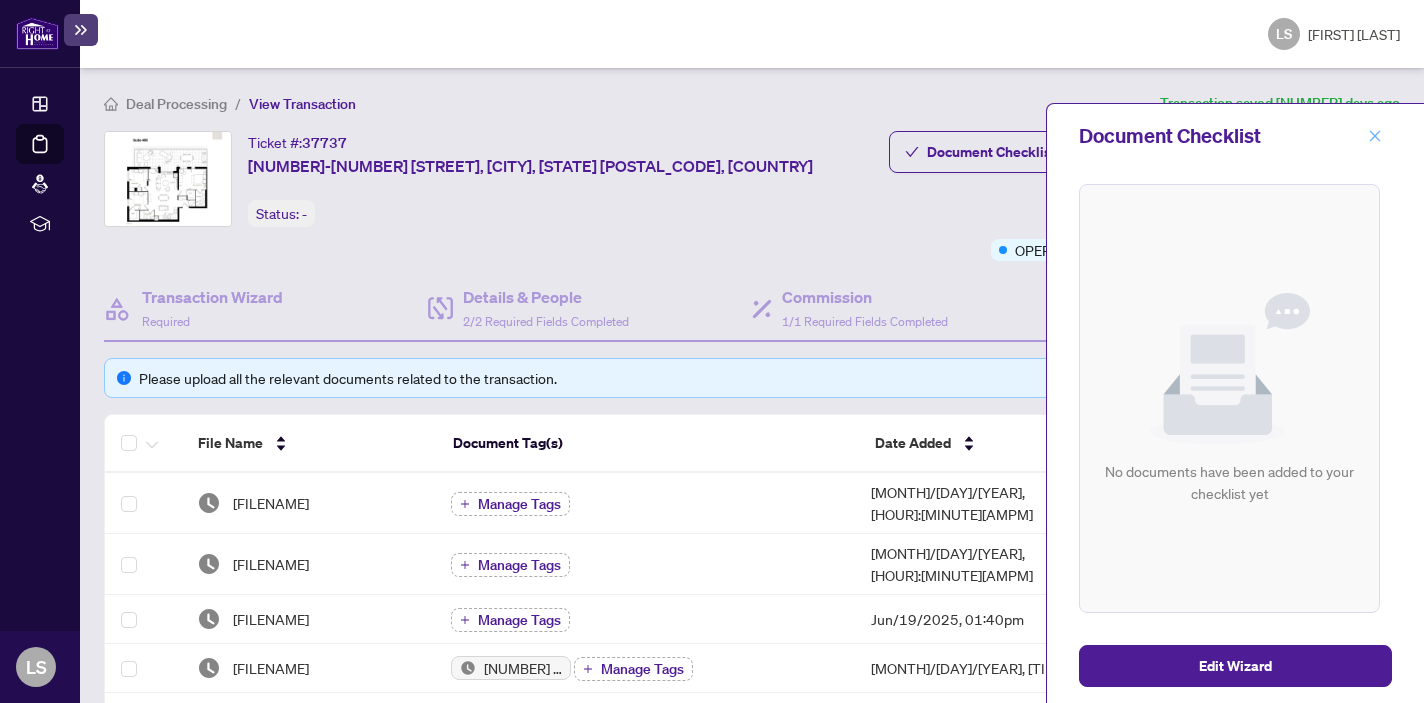 scroll, scrollTop: 0, scrollLeft: 0, axis: both 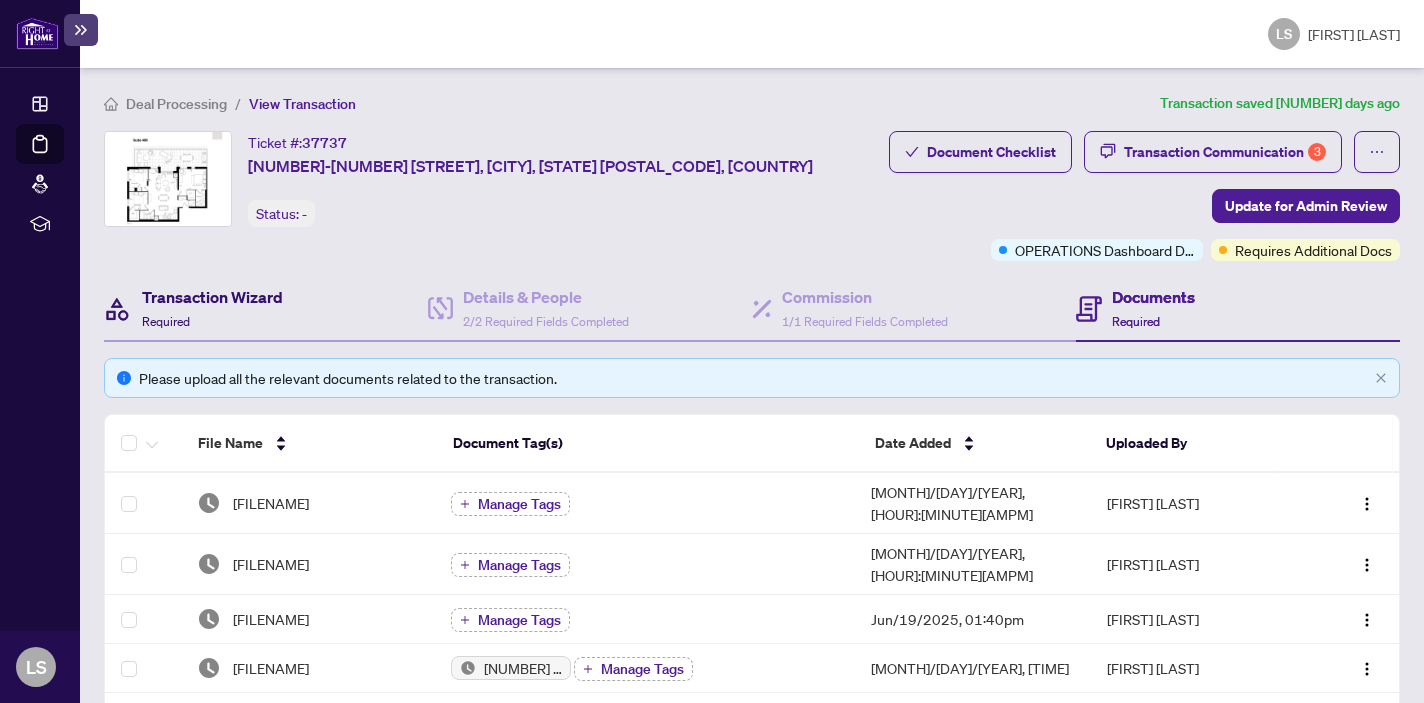 click on "Transaction Wizard" at bounding box center [212, 297] 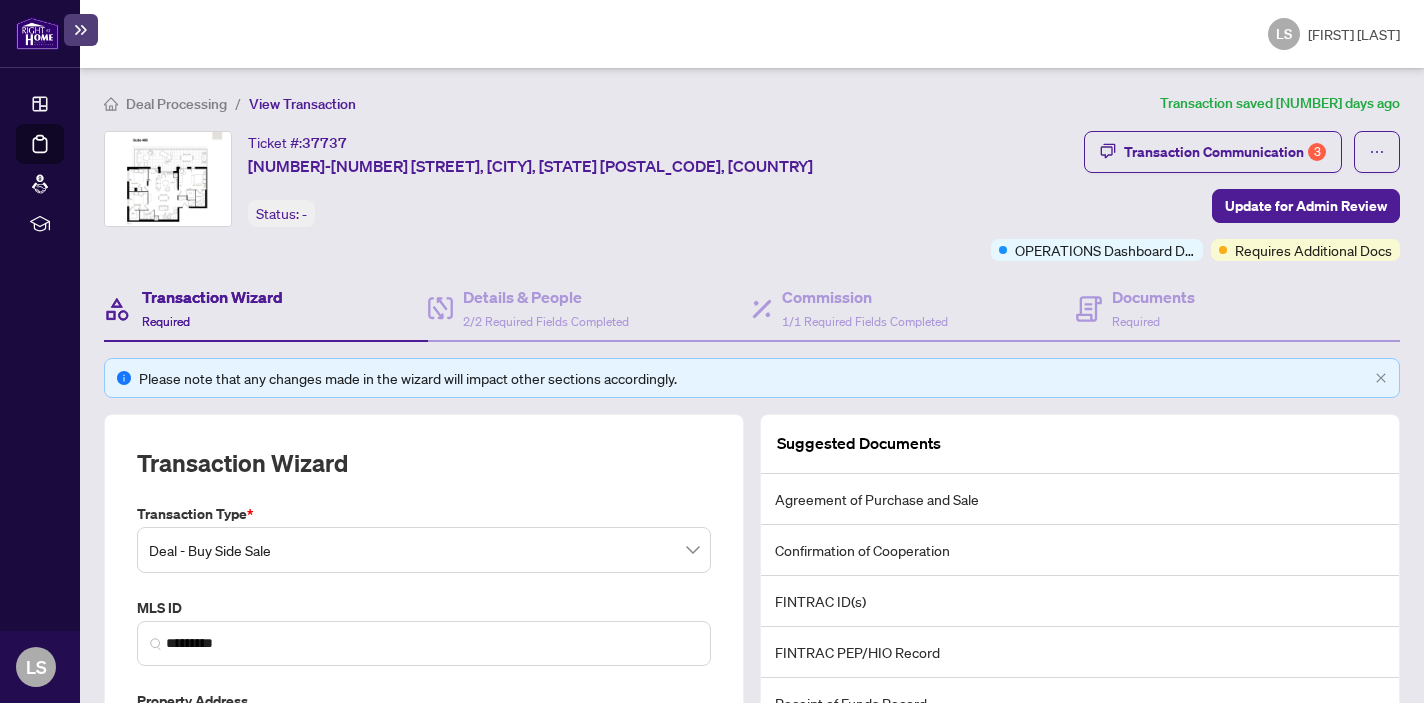 click on "Ticket #: [NUMBER] [STREET], [CITY], [STATE] [POSTAL_CODE], [COUNTRY] Status: - Update for Admin Review" at bounding box center [543, 179] 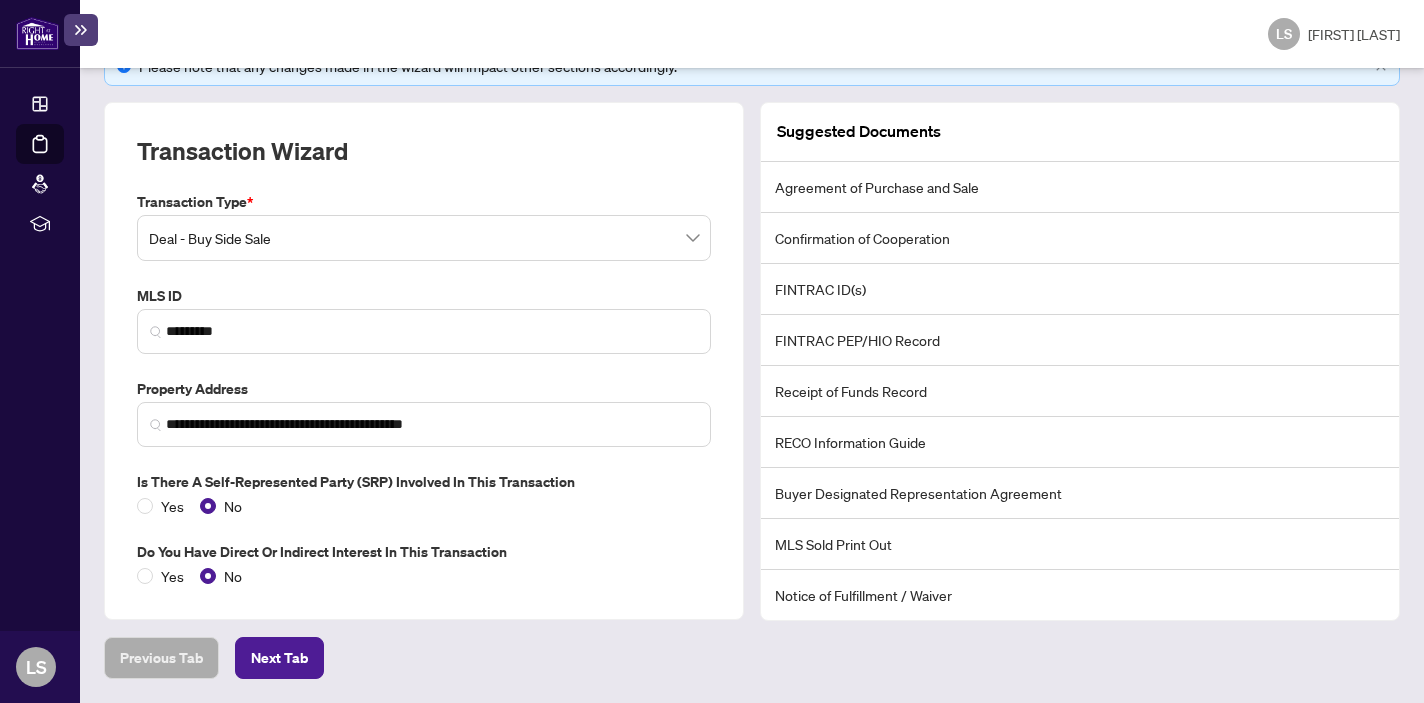 scroll, scrollTop: 310, scrollLeft: 0, axis: vertical 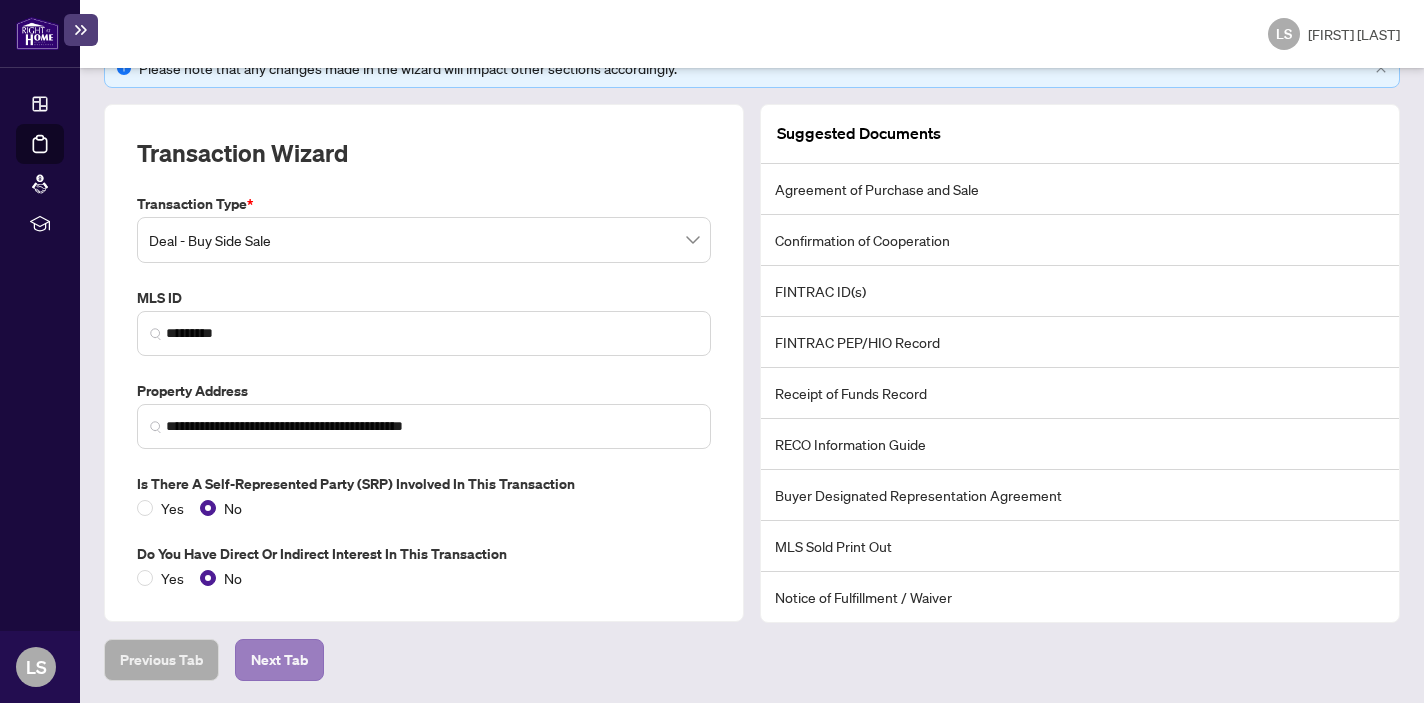 click on "Next Tab" at bounding box center (161, 660) 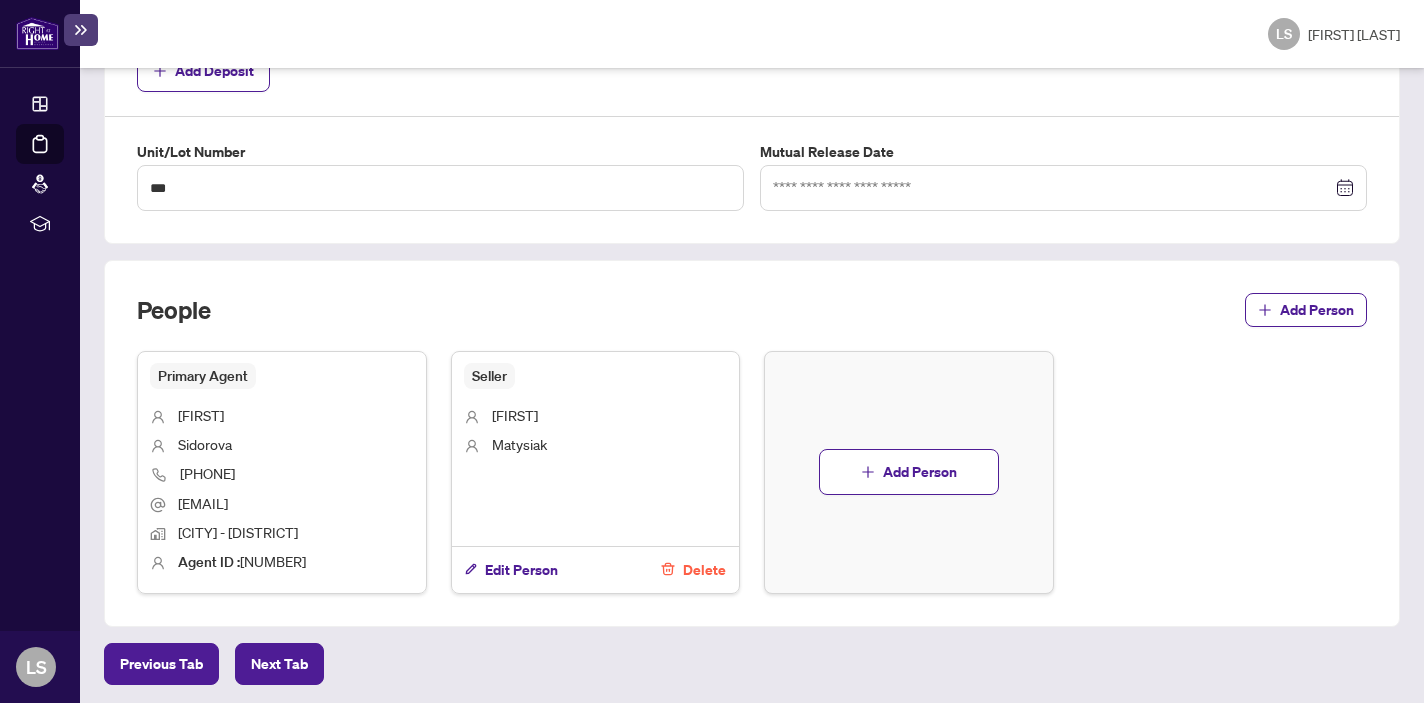 scroll, scrollTop: 1067, scrollLeft: 0, axis: vertical 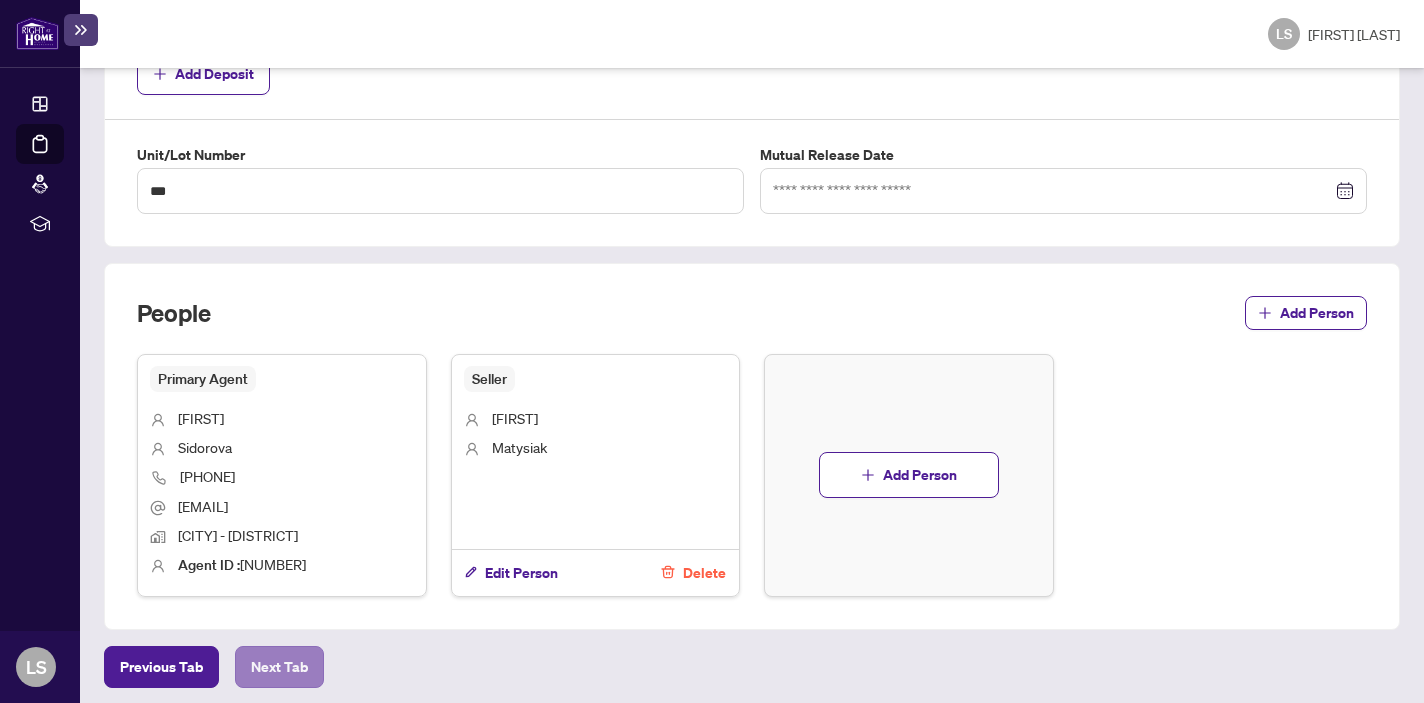 click on "Next Tab" at bounding box center (161, 667) 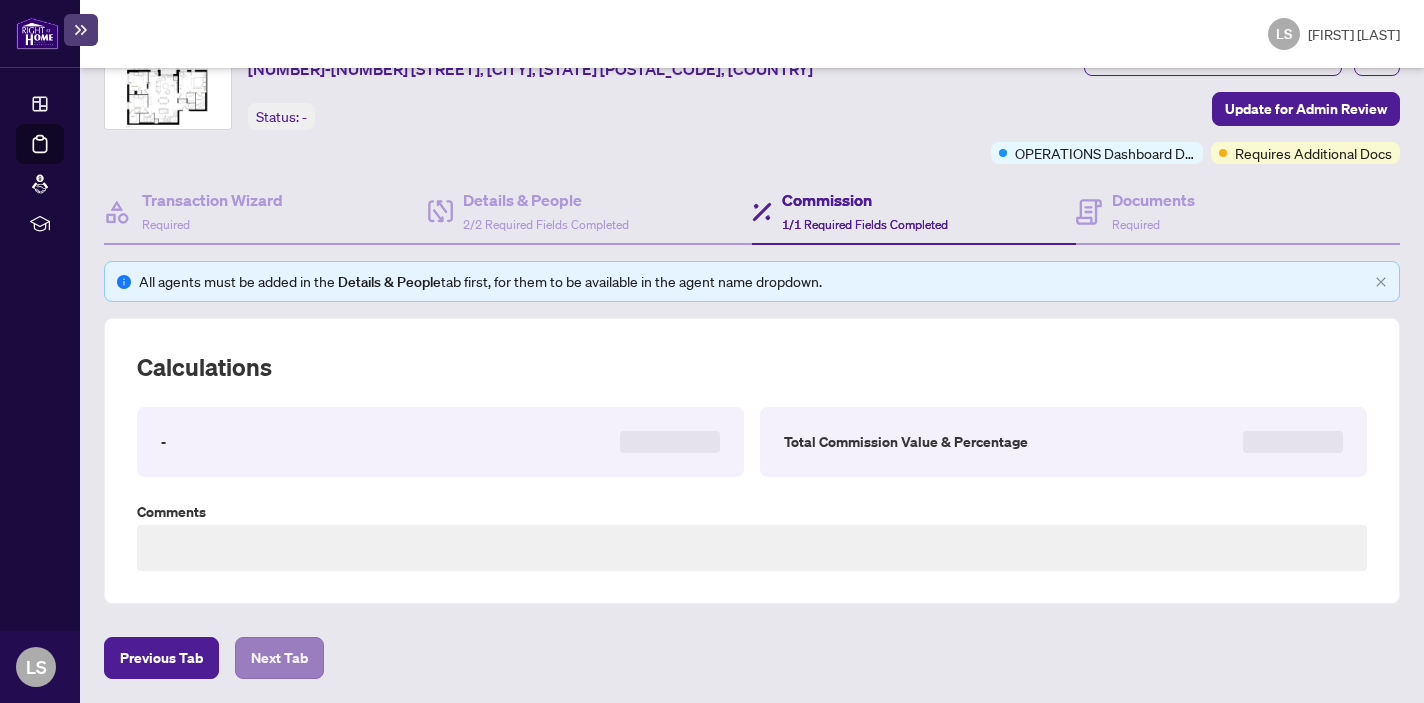 scroll, scrollTop: 94, scrollLeft: 0, axis: vertical 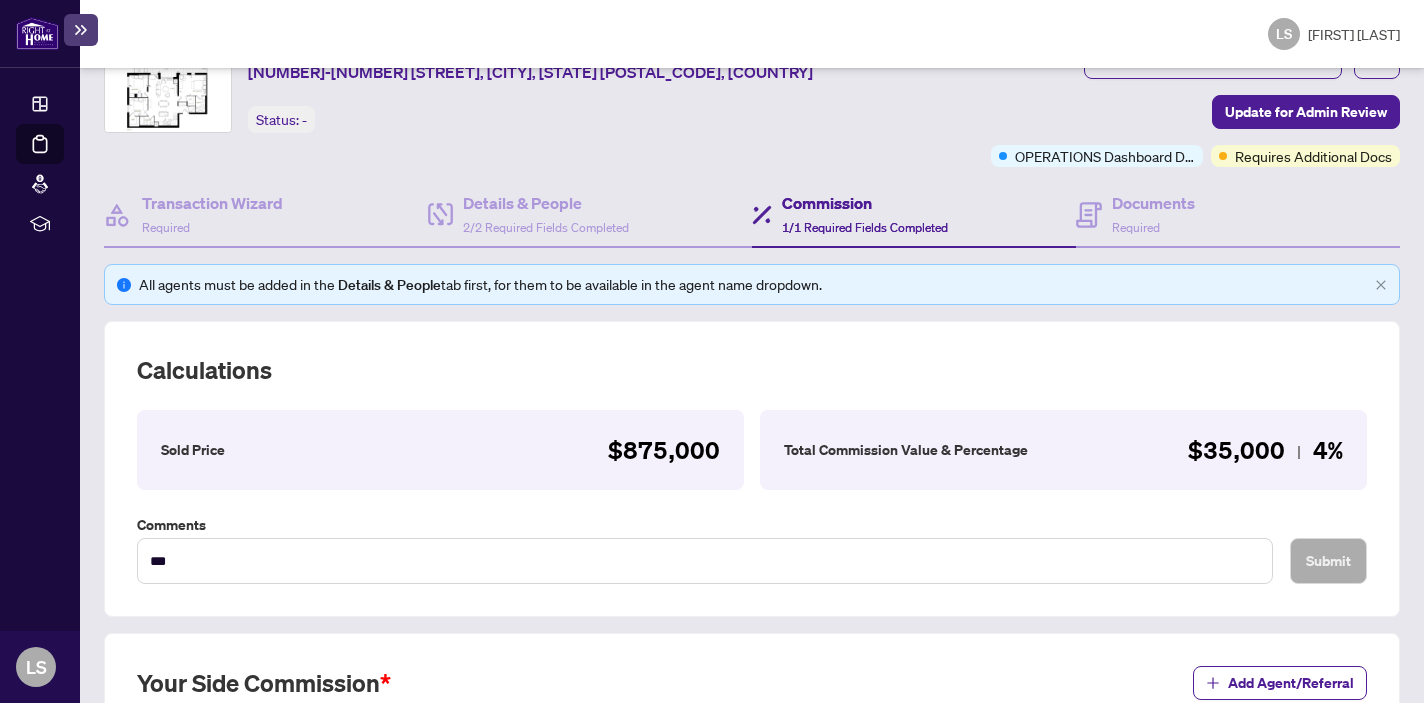 click on "Calculations" at bounding box center (752, 370) 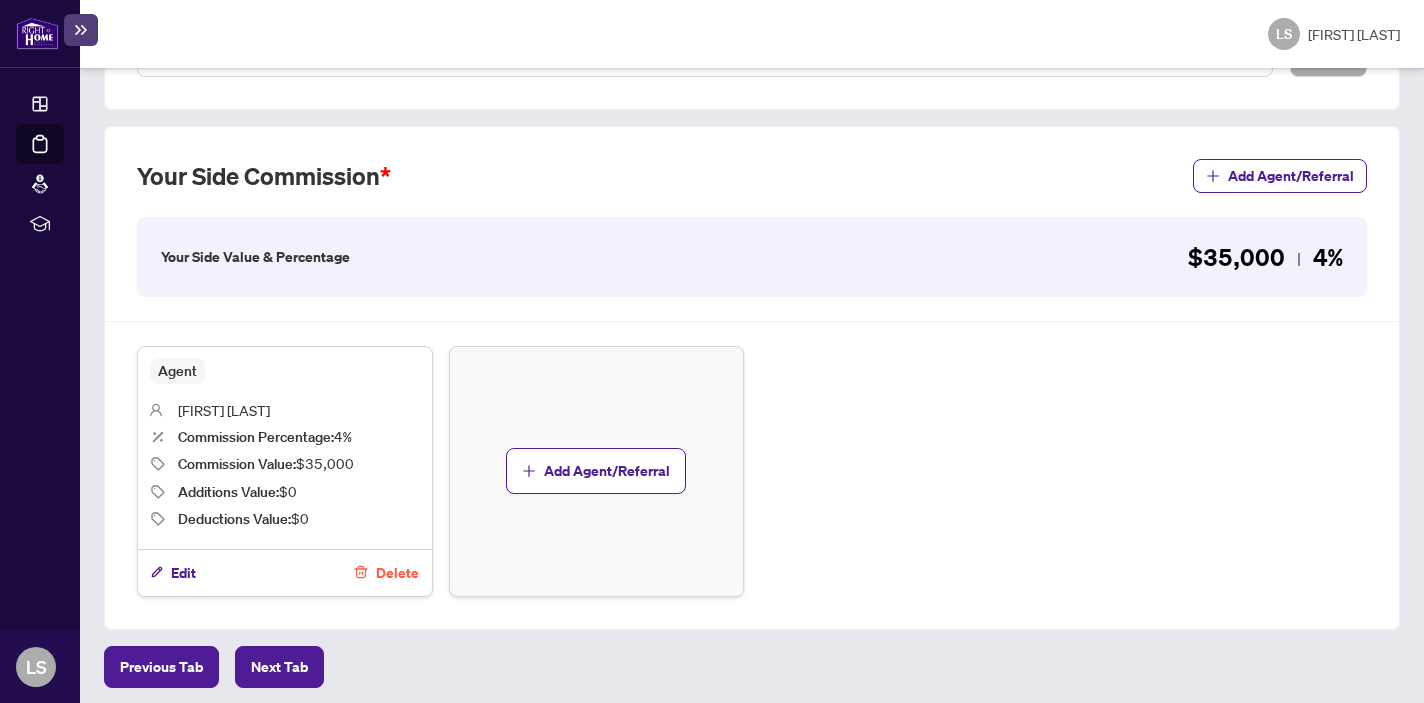 scroll, scrollTop: 599, scrollLeft: 0, axis: vertical 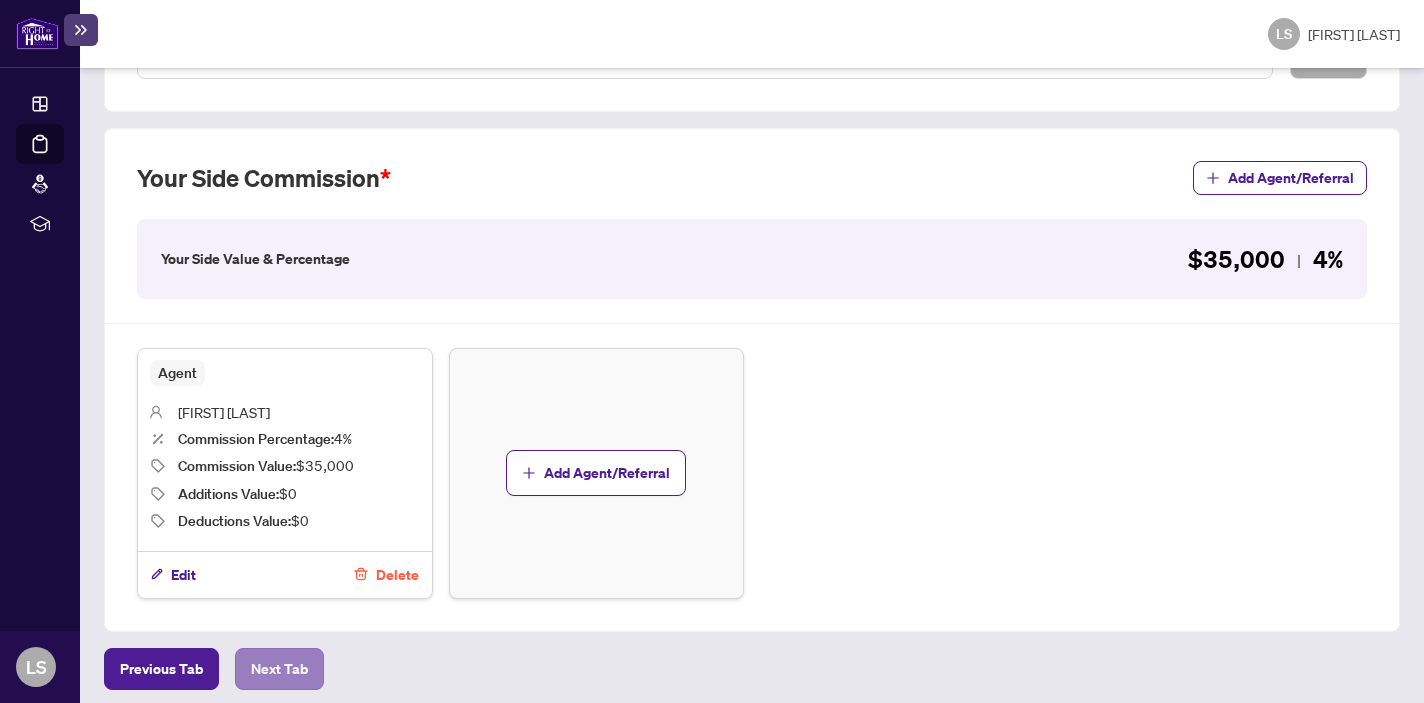 click on "Next Tab" at bounding box center (161, 669) 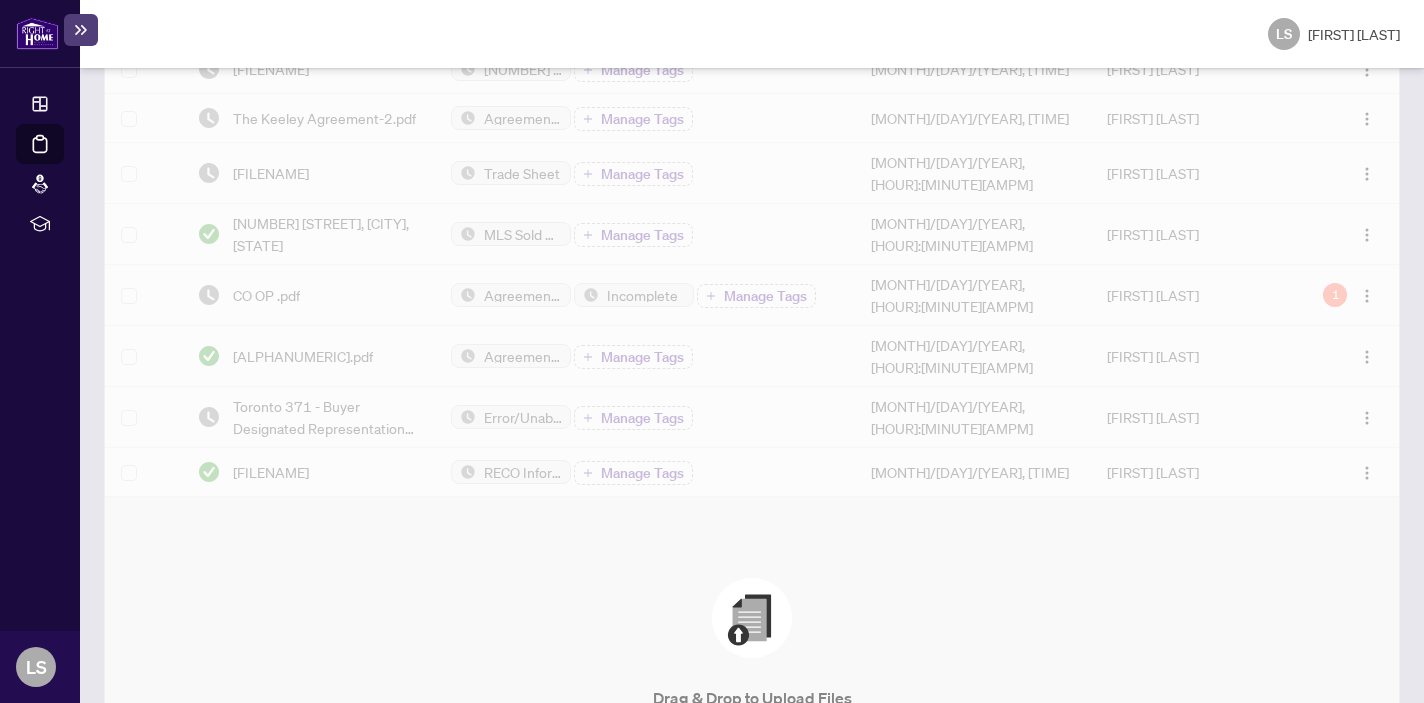 scroll, scrollTop: 0, scrollLeft: 0, axis: both 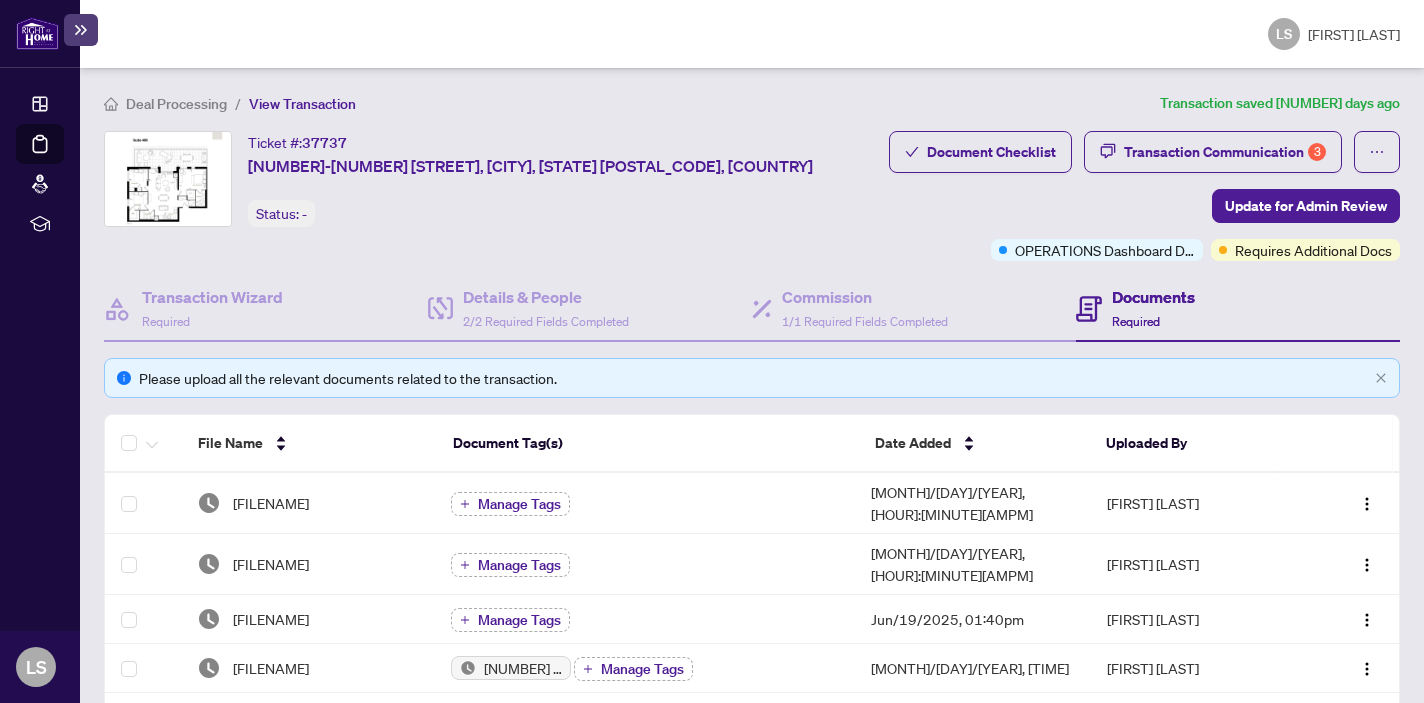 click on "Ticket #: [NUMBER] [STREET], [CITY], [STATE] [POSTAL_CODE], [COUNTRY] Status: - Update for Admin Review" at bounding box center [492, 179] 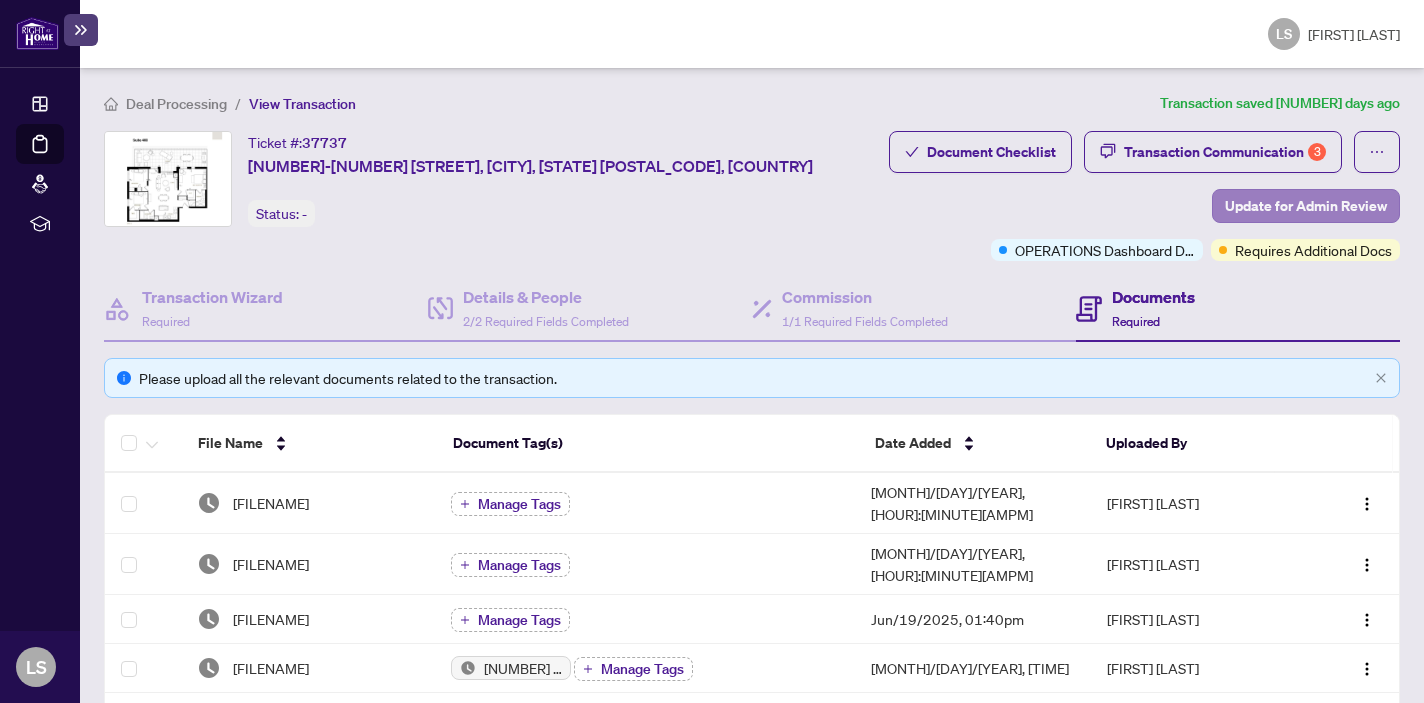 click on "Update for Admin Review" at bounding box center (1306, 206) 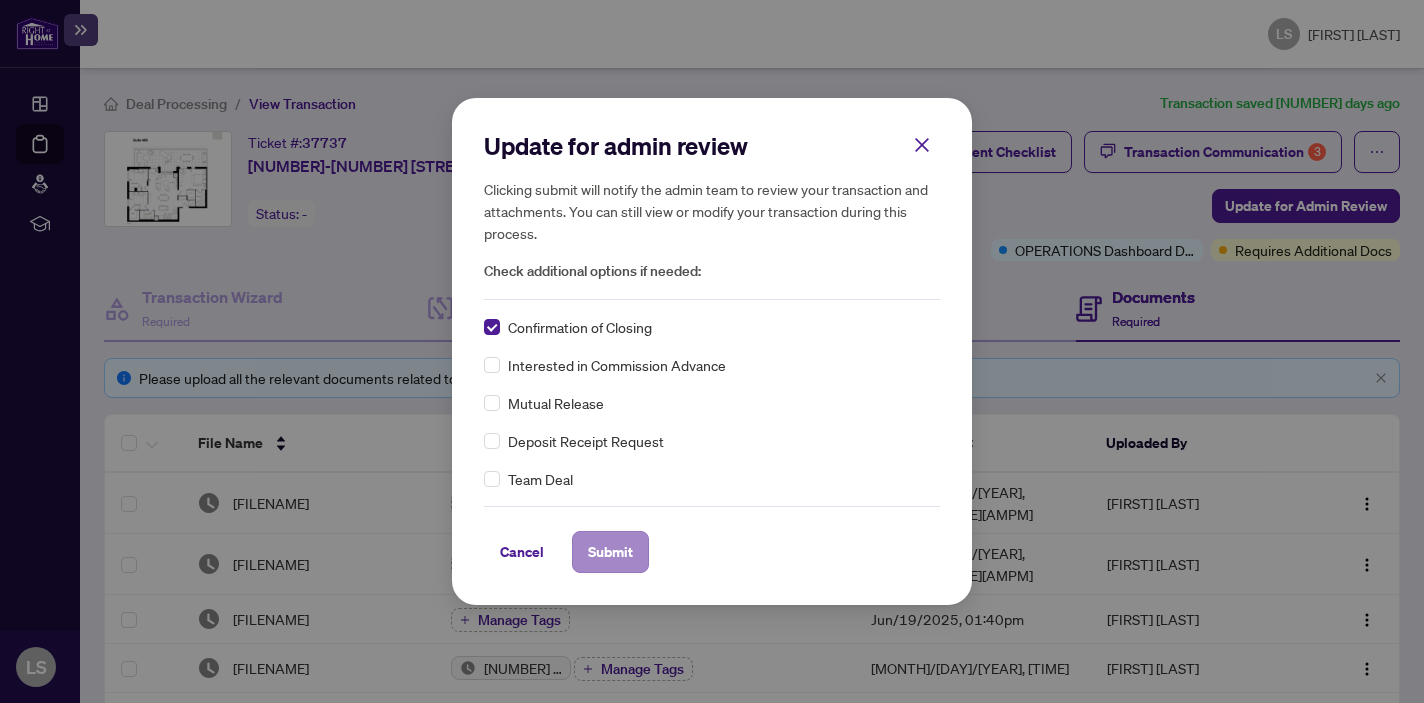 click on "Submit" at bounding box center (610, 552) 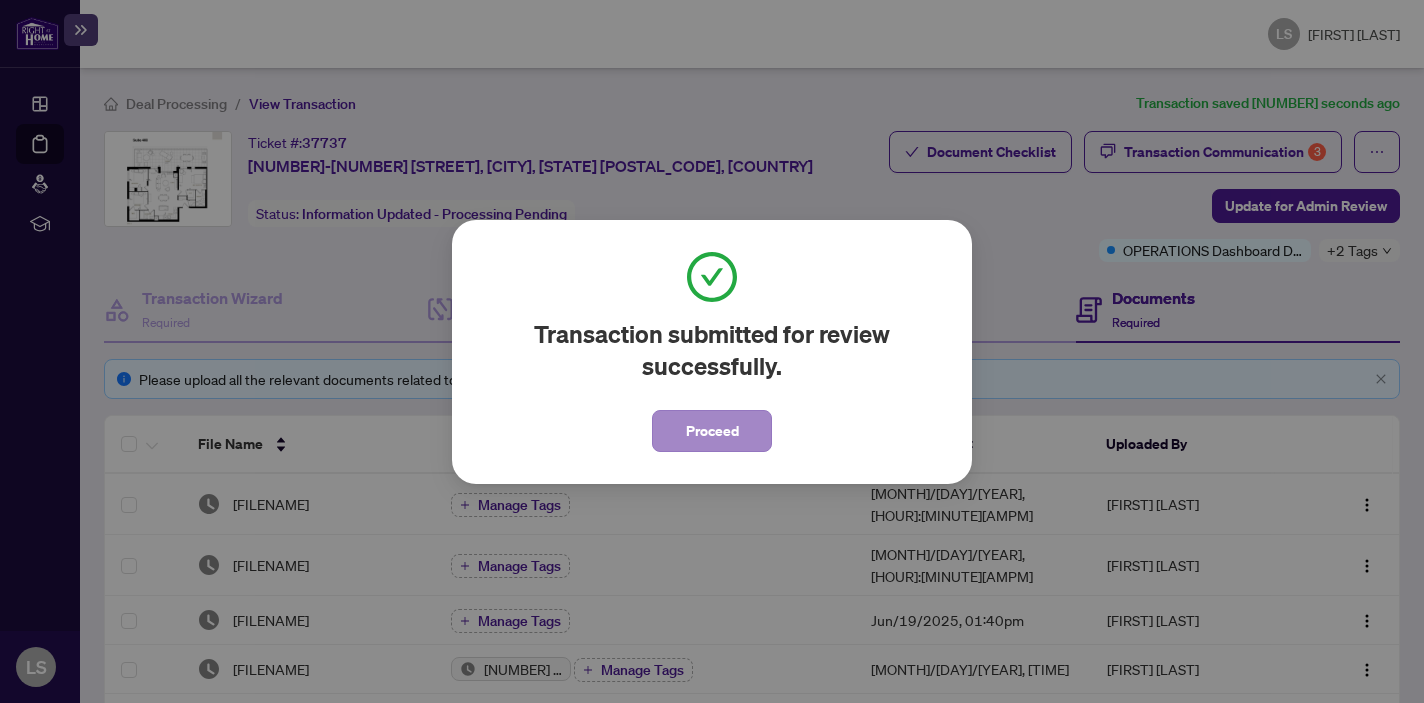 click on "Proceed" at bounding box center (712, 431) 